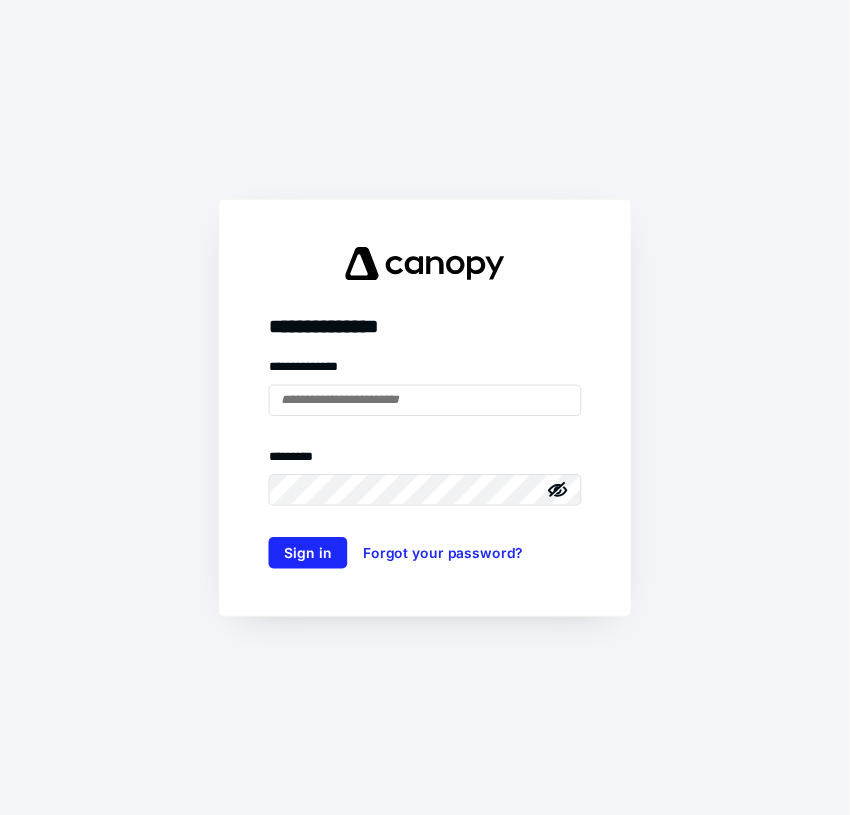 scroll, scrollTop: 0, scrollLeft: 0, axis: both 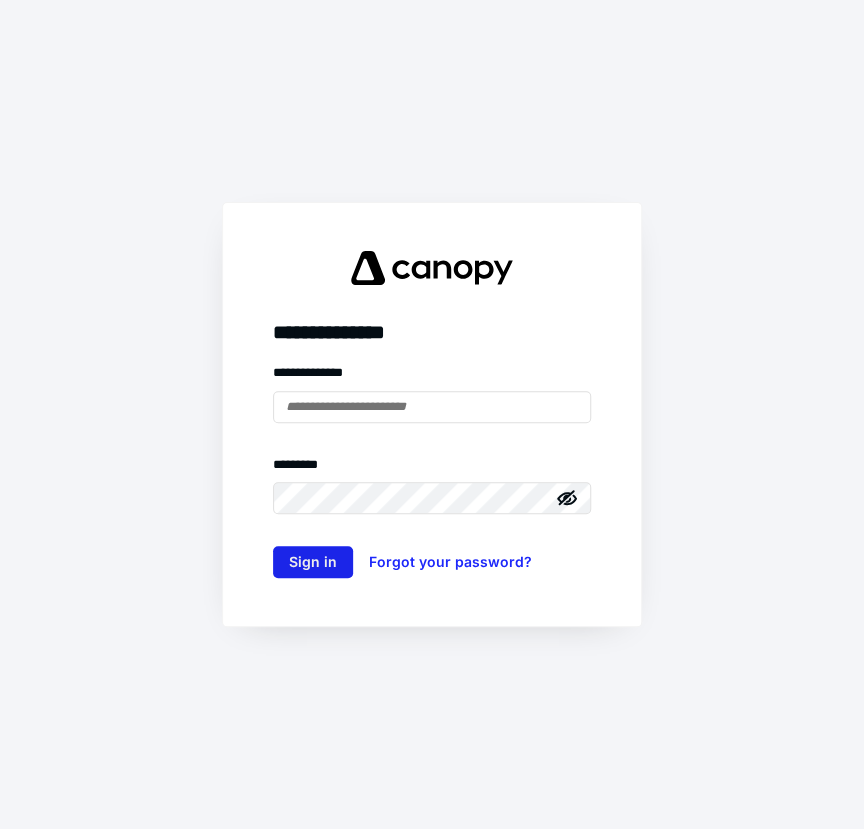 type on "**********" 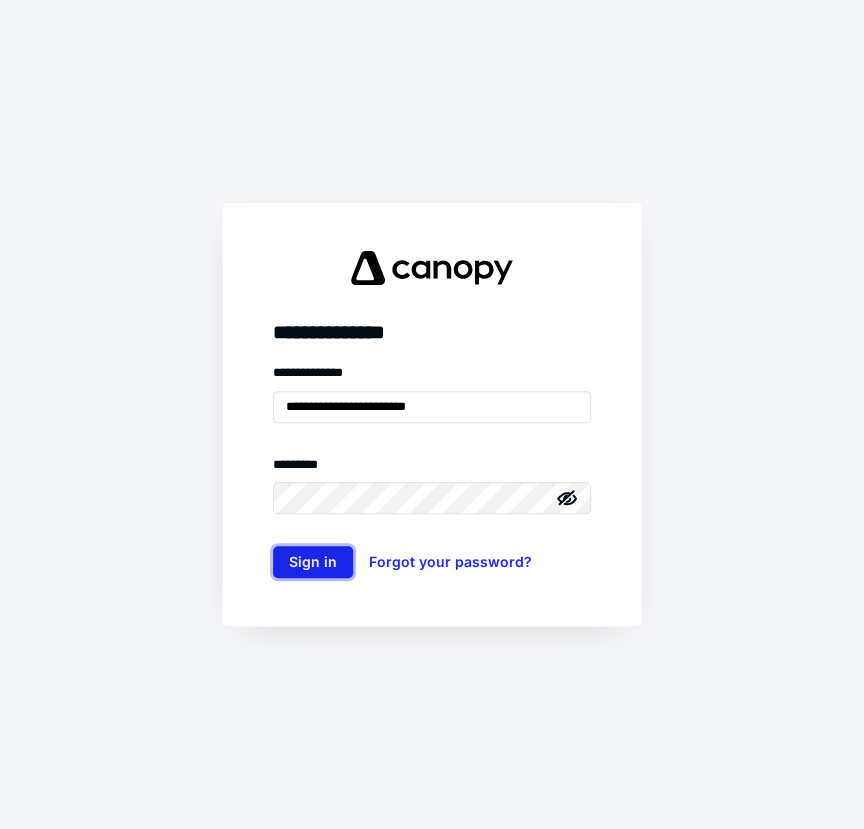 click on "Sign in" at bounding box center [313, 562] 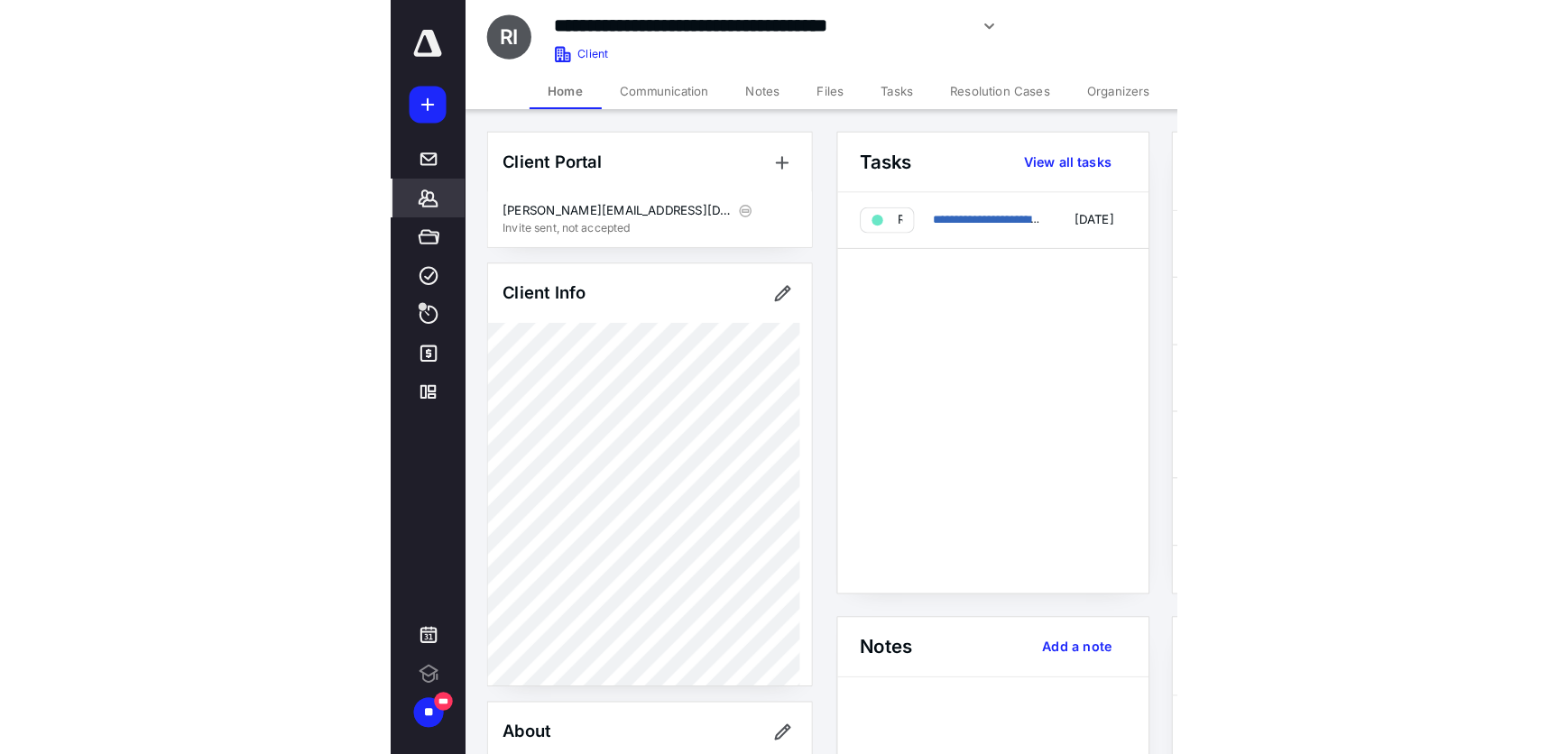 scroll, scrollTop: 0, scrollLeft: 0, axis: both 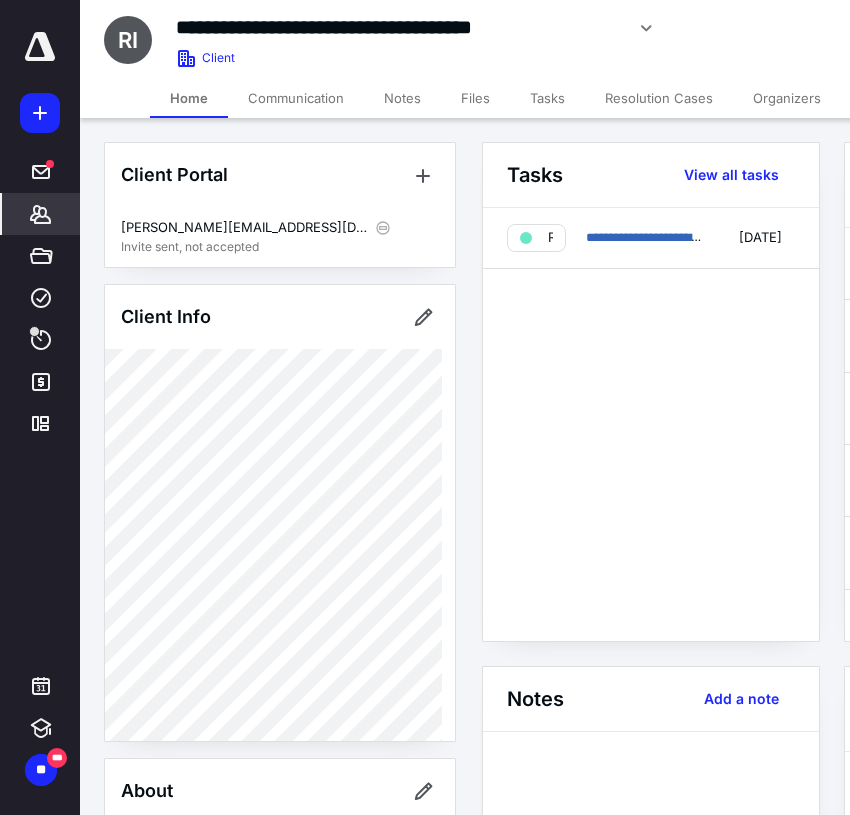 click on "*******" at bounding box center [41, 214] 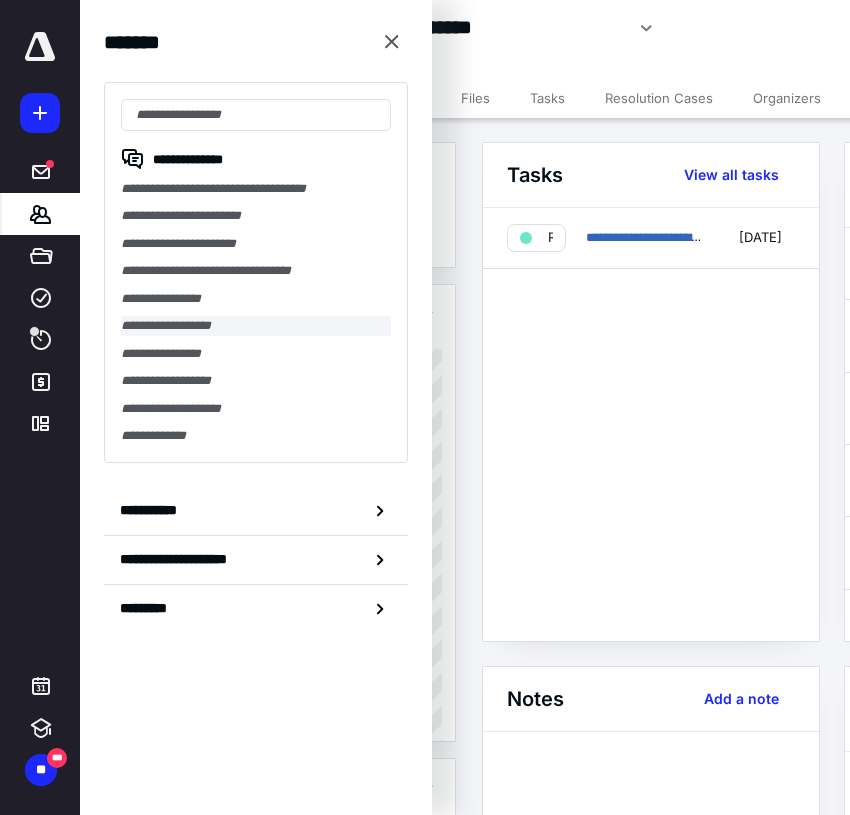 click on "**********" at bounding box center (256, 325) 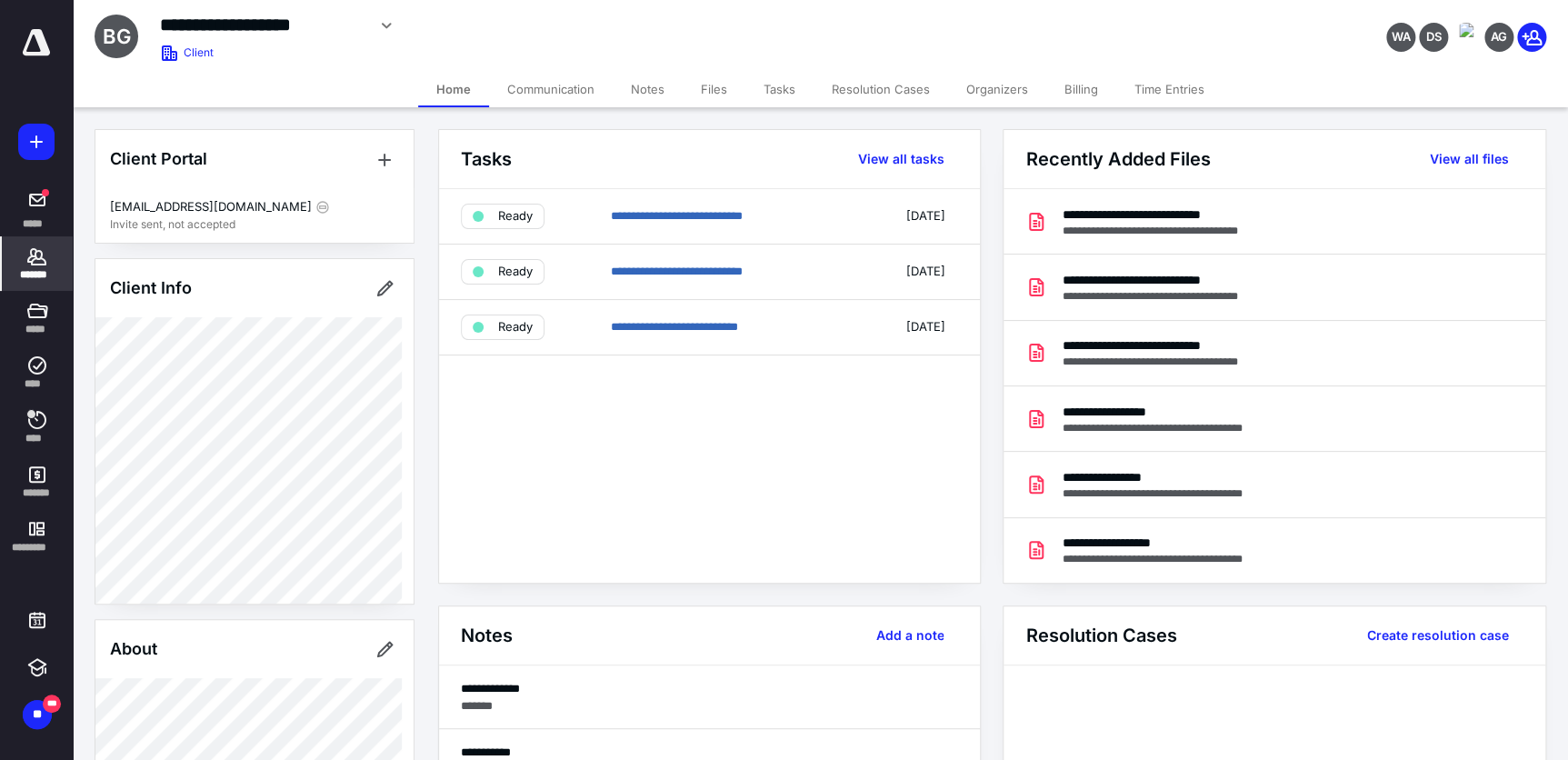 click on "Files" at bounding box center [714, 89] 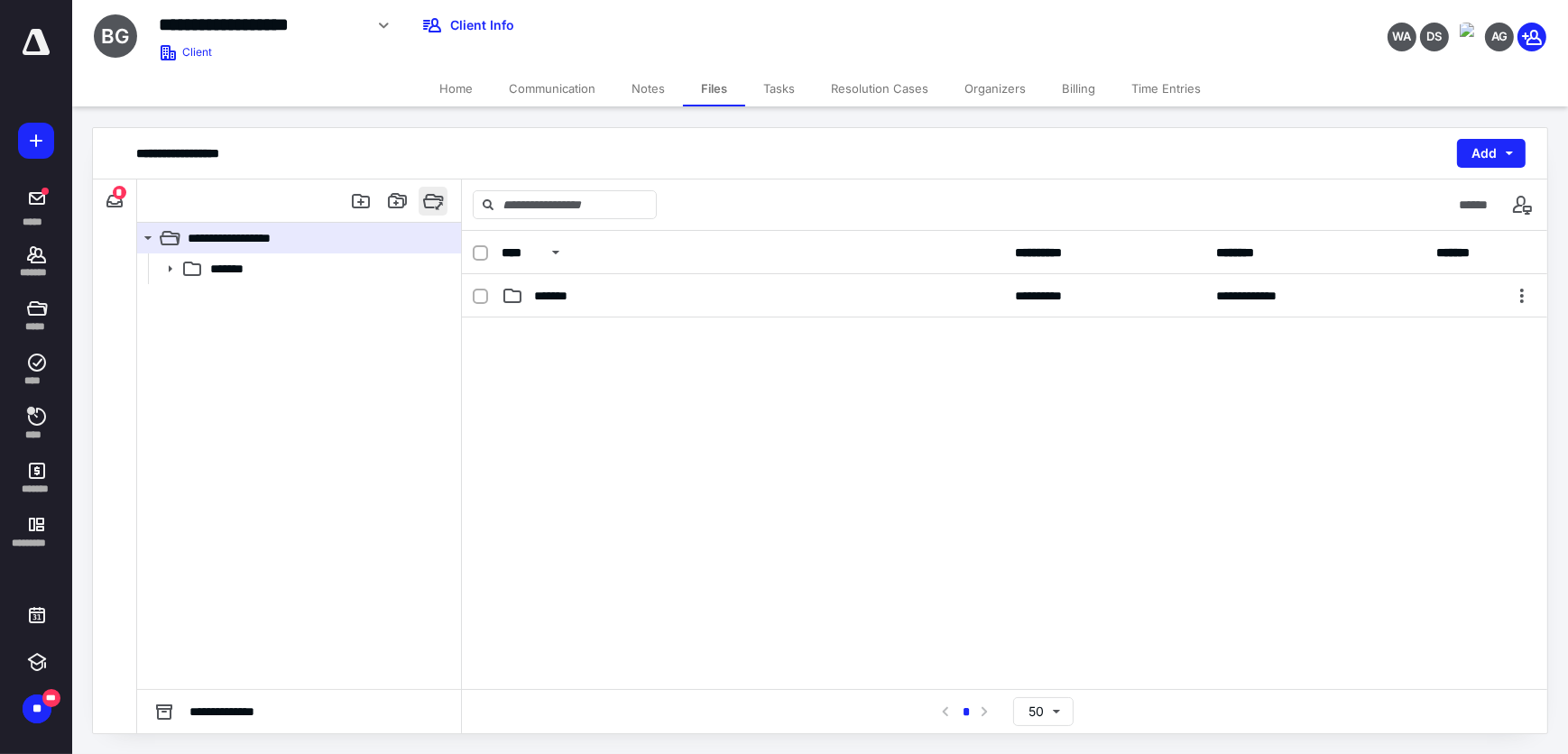 click at bounding box center [433, 201] 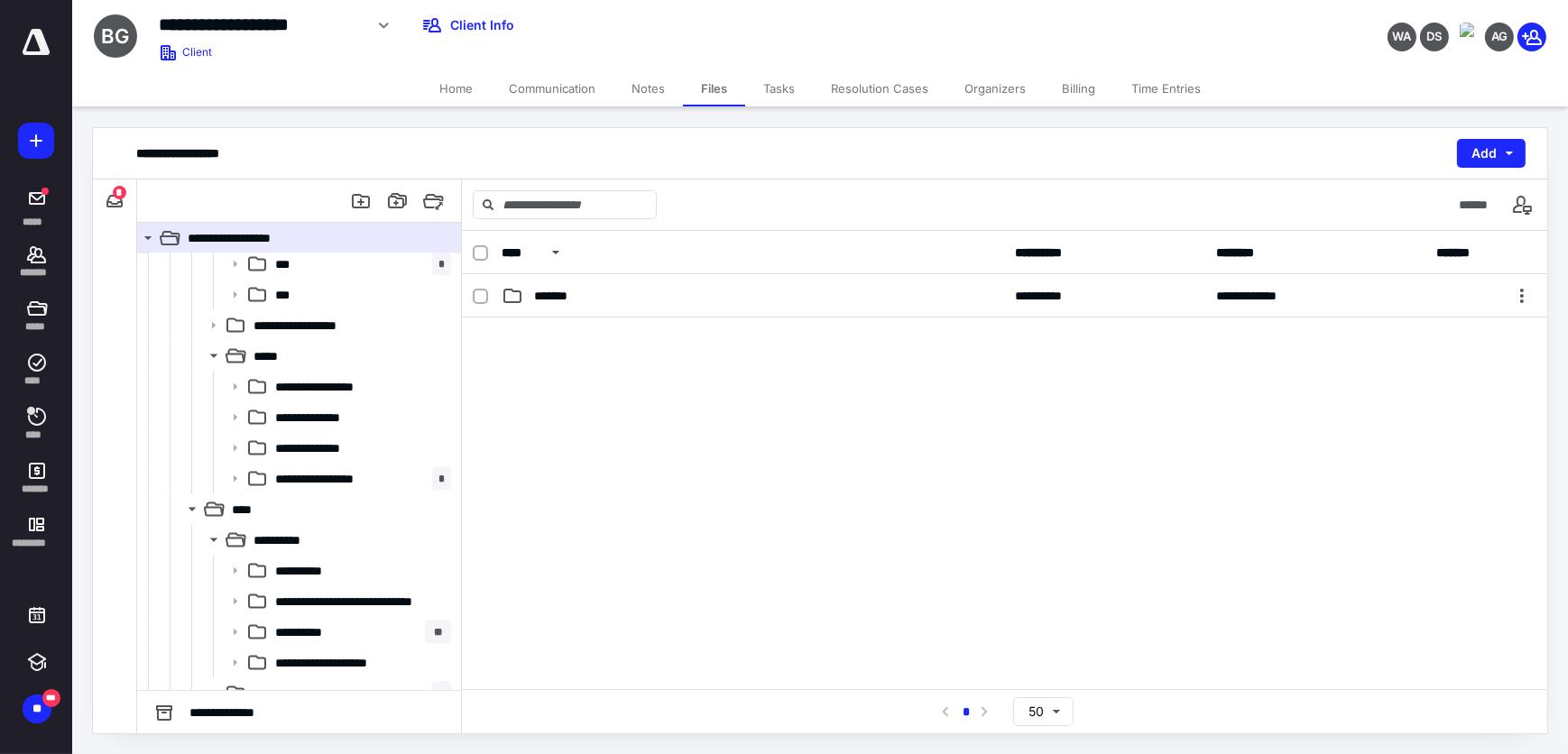 scroll, scrollTop: 3526, scrollLeft: 0, axis: vertical 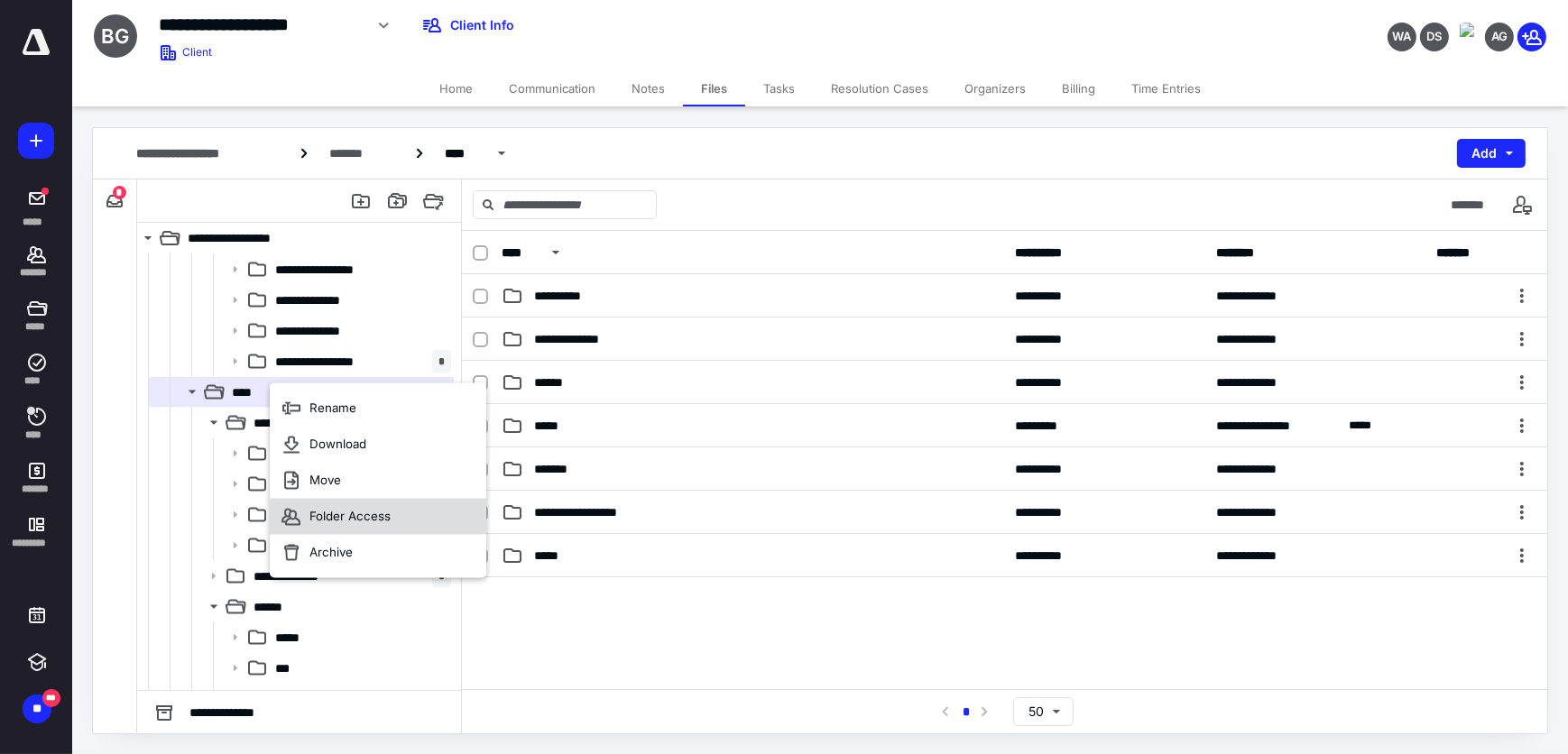 click on "Folder Access" at bounding box center (378, 517) 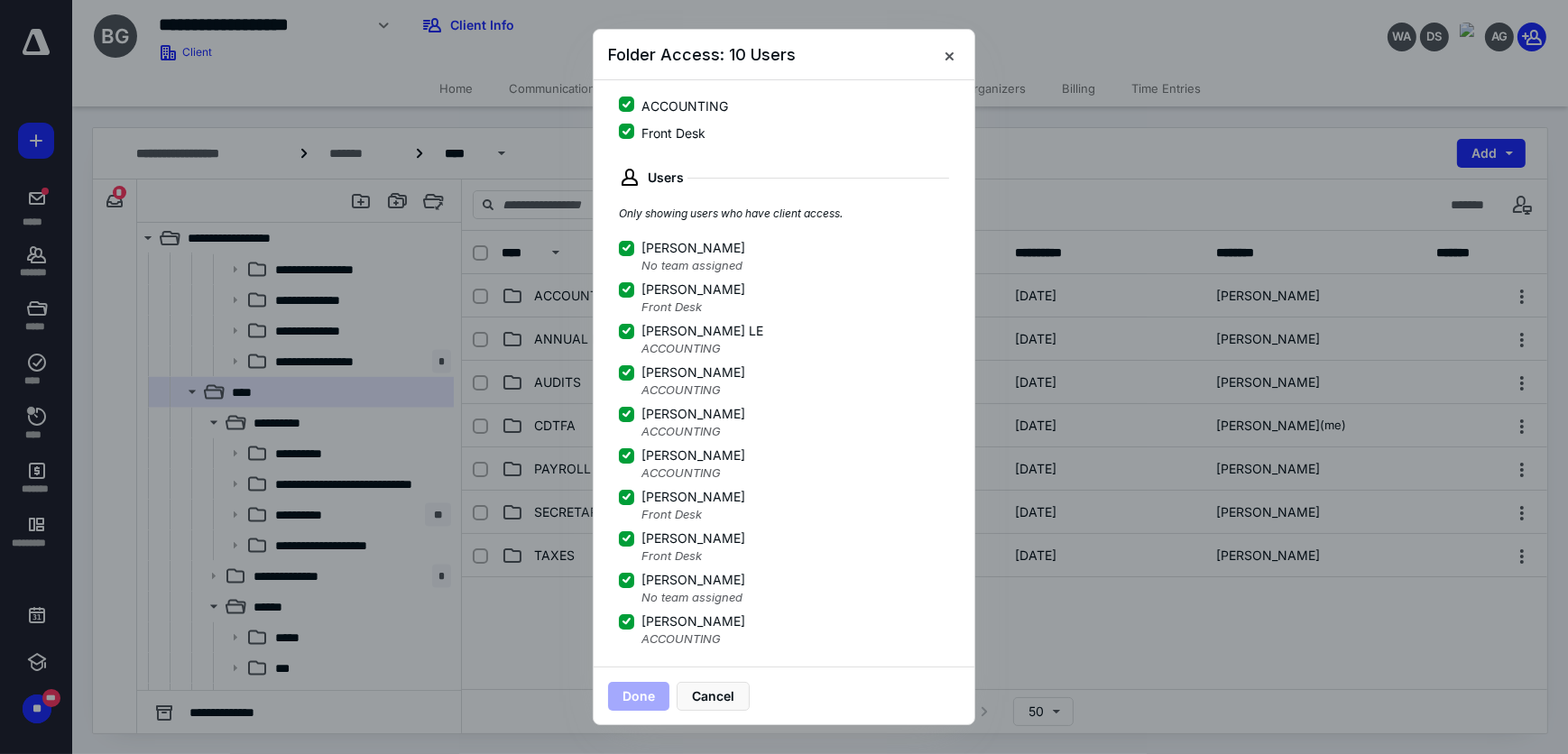 scroll, scrollTop: 194, scrollLeft: 0, axis: vertical 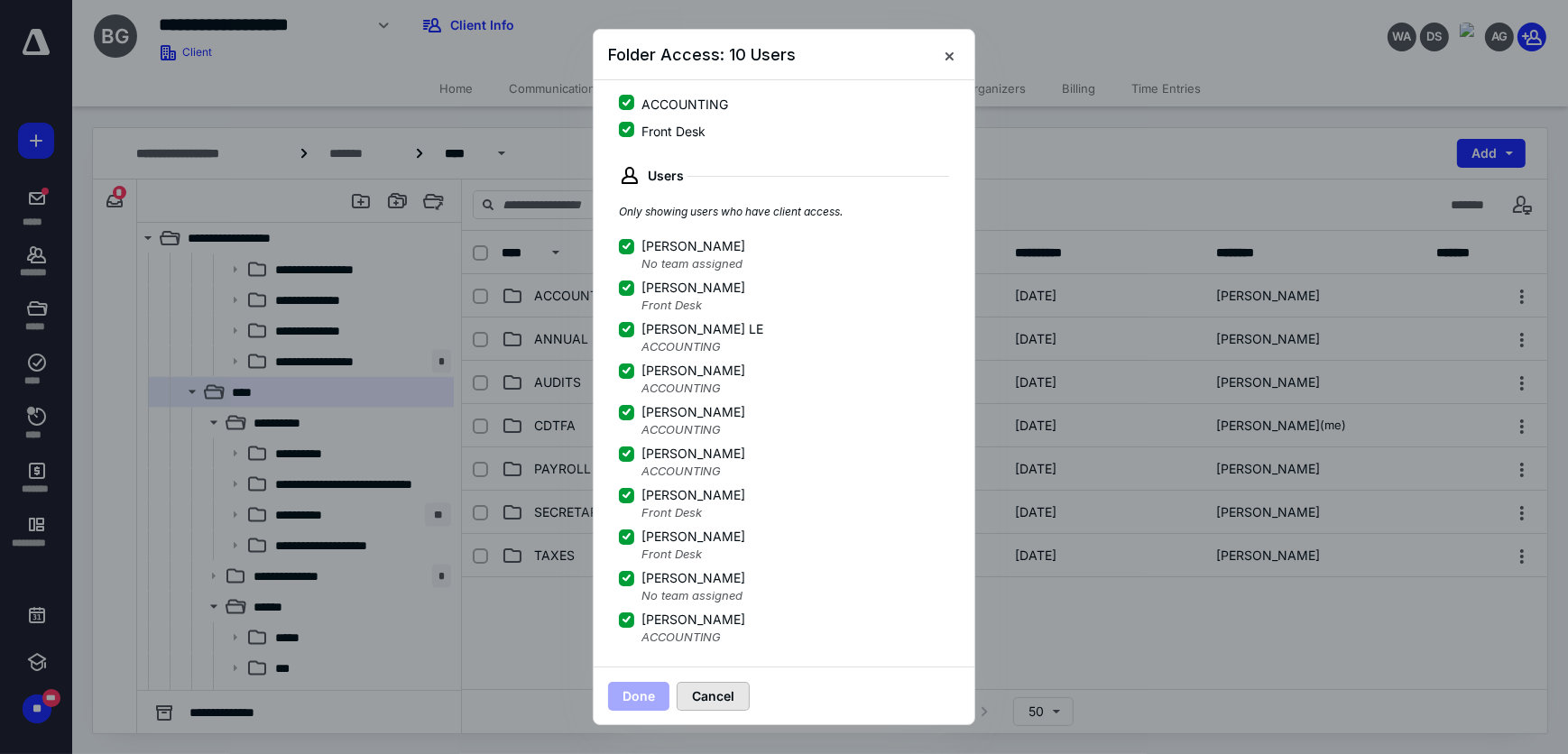 click on "Cancel" at bounding box center (713, 696) 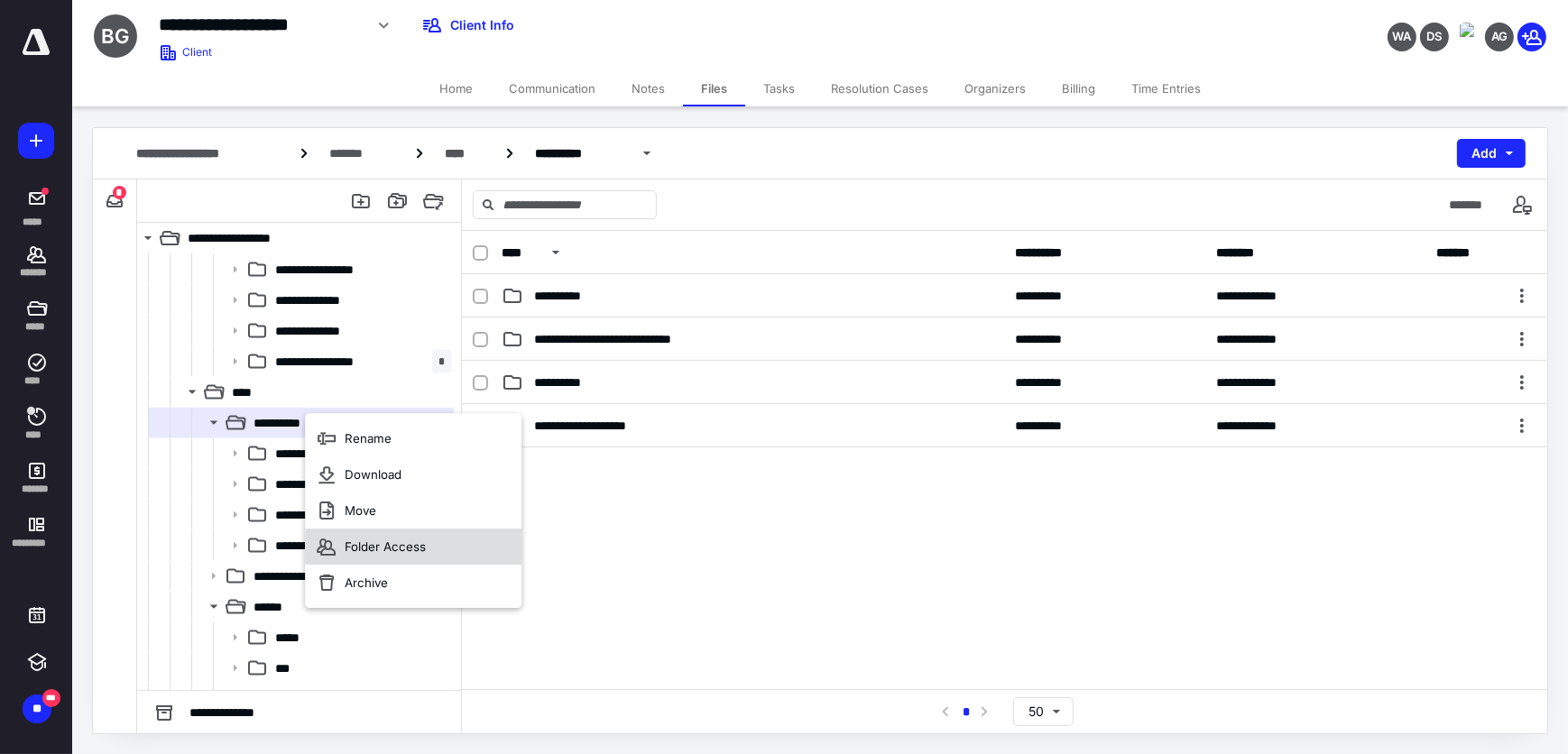 click on "Folder Access" at bounding box center (385, 547) 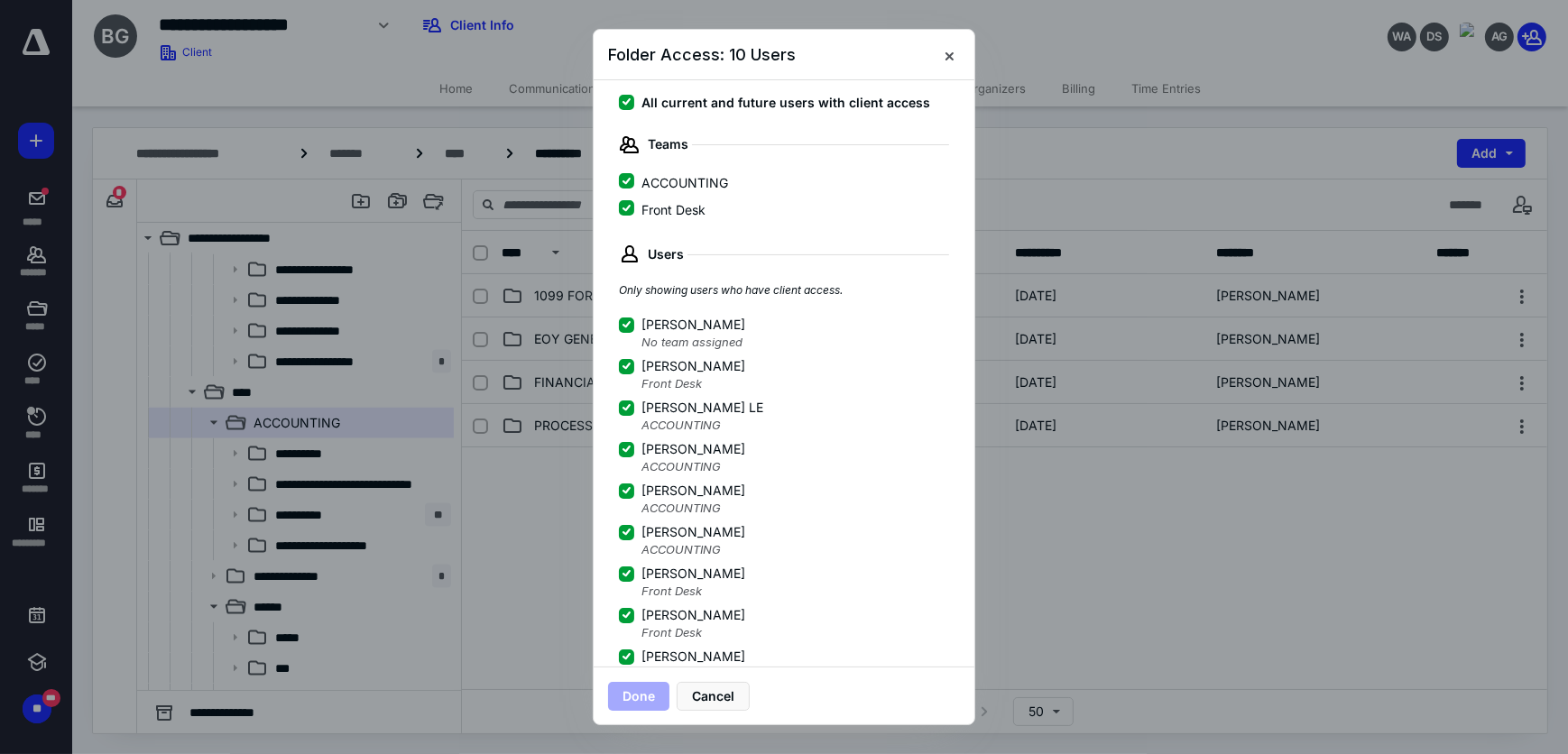 scroll, scrollTop: 194, scrollLeft: 0, axis: vertical 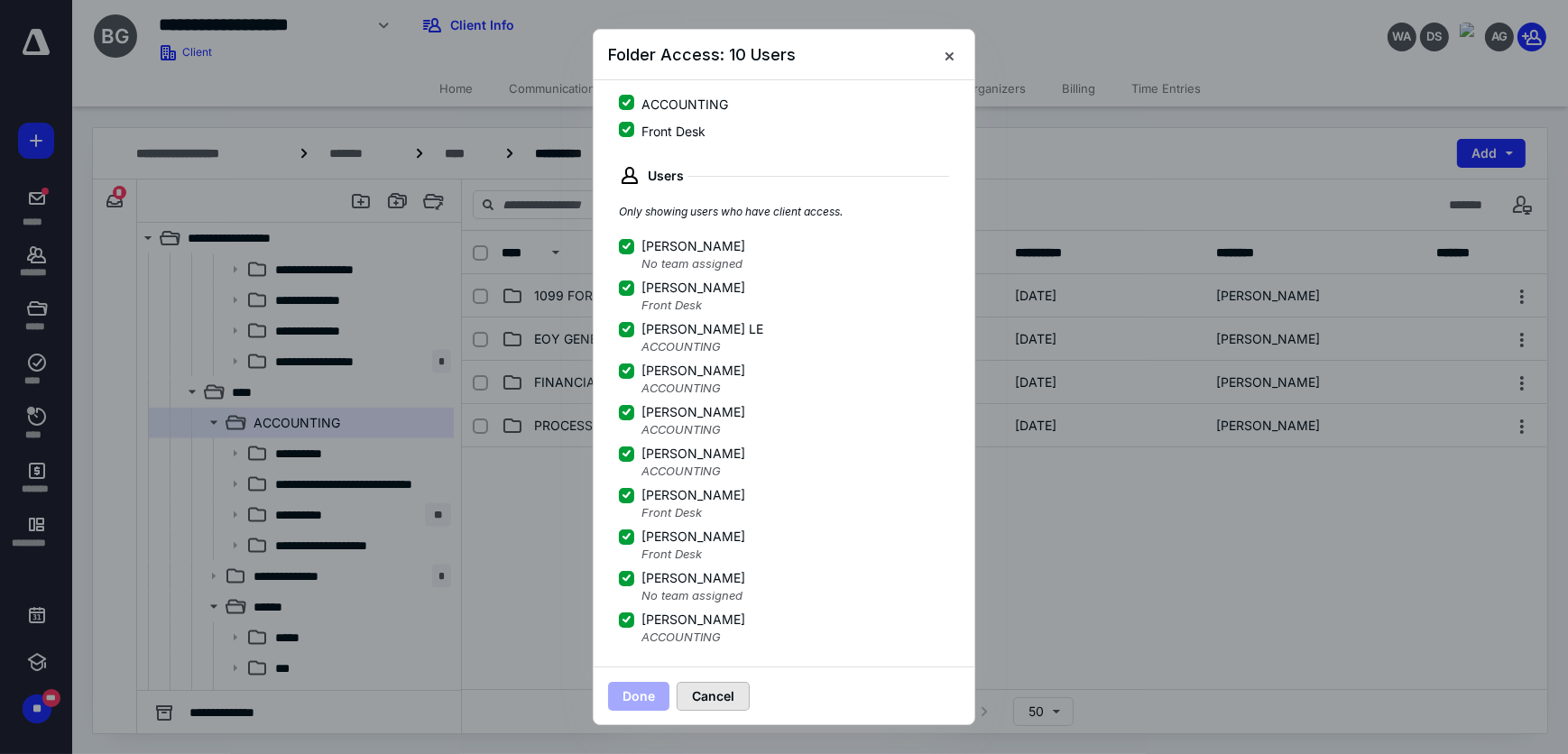 click on "Cancel" at bounding box center (713, 696) 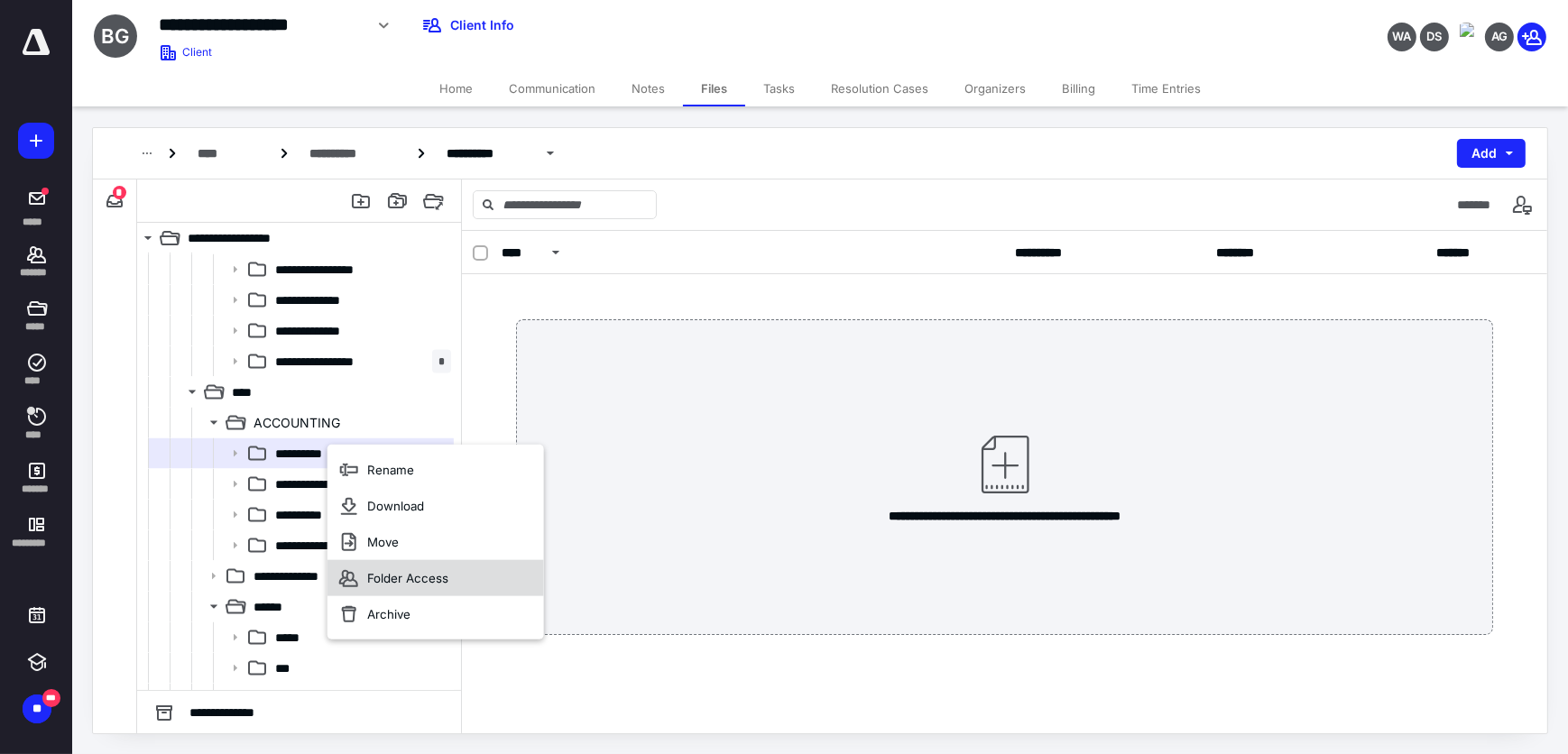 click on "Folder Access" at bounding box center [408, 578] 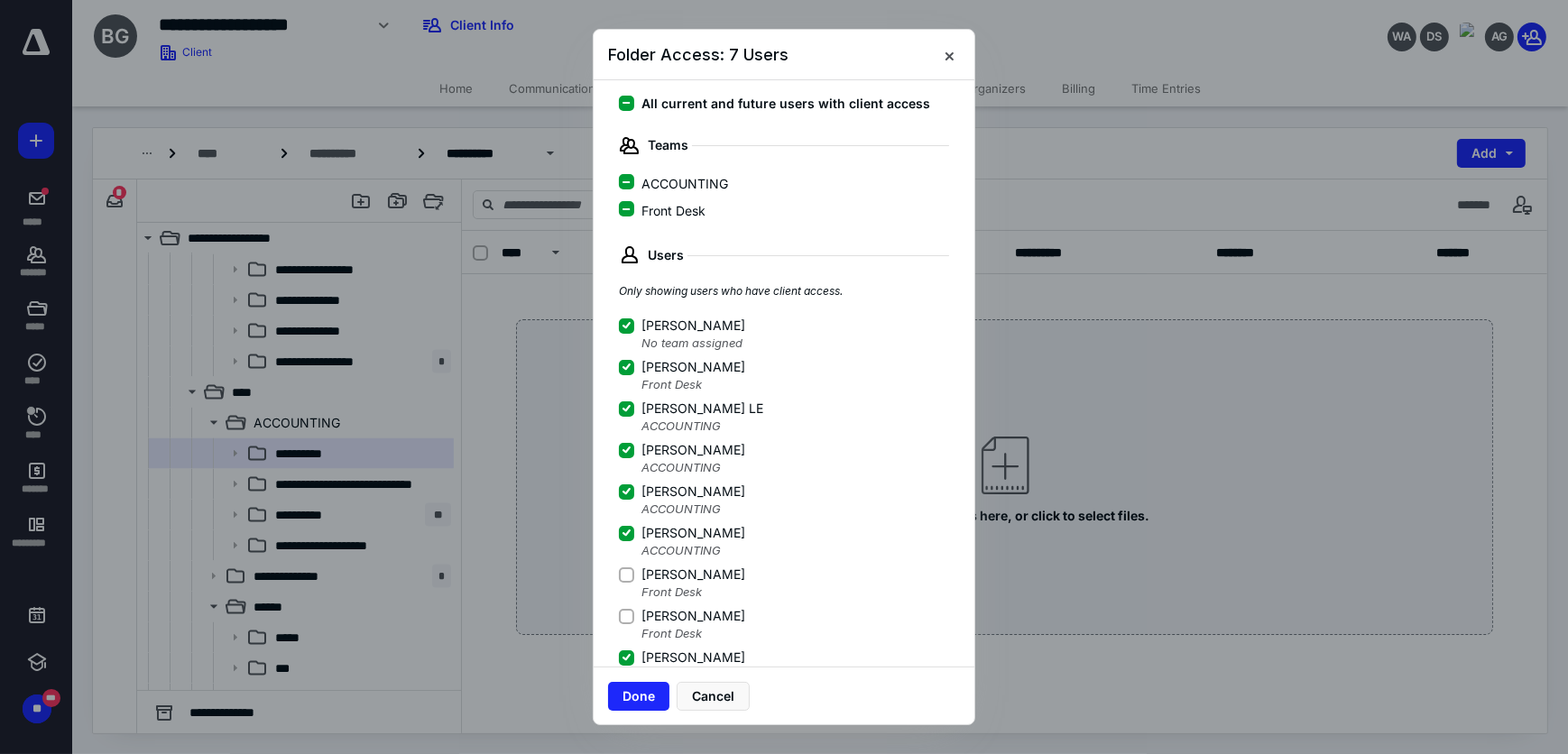 scroll, scrollTop: 194, scrollLeft: 0, axis: vertical 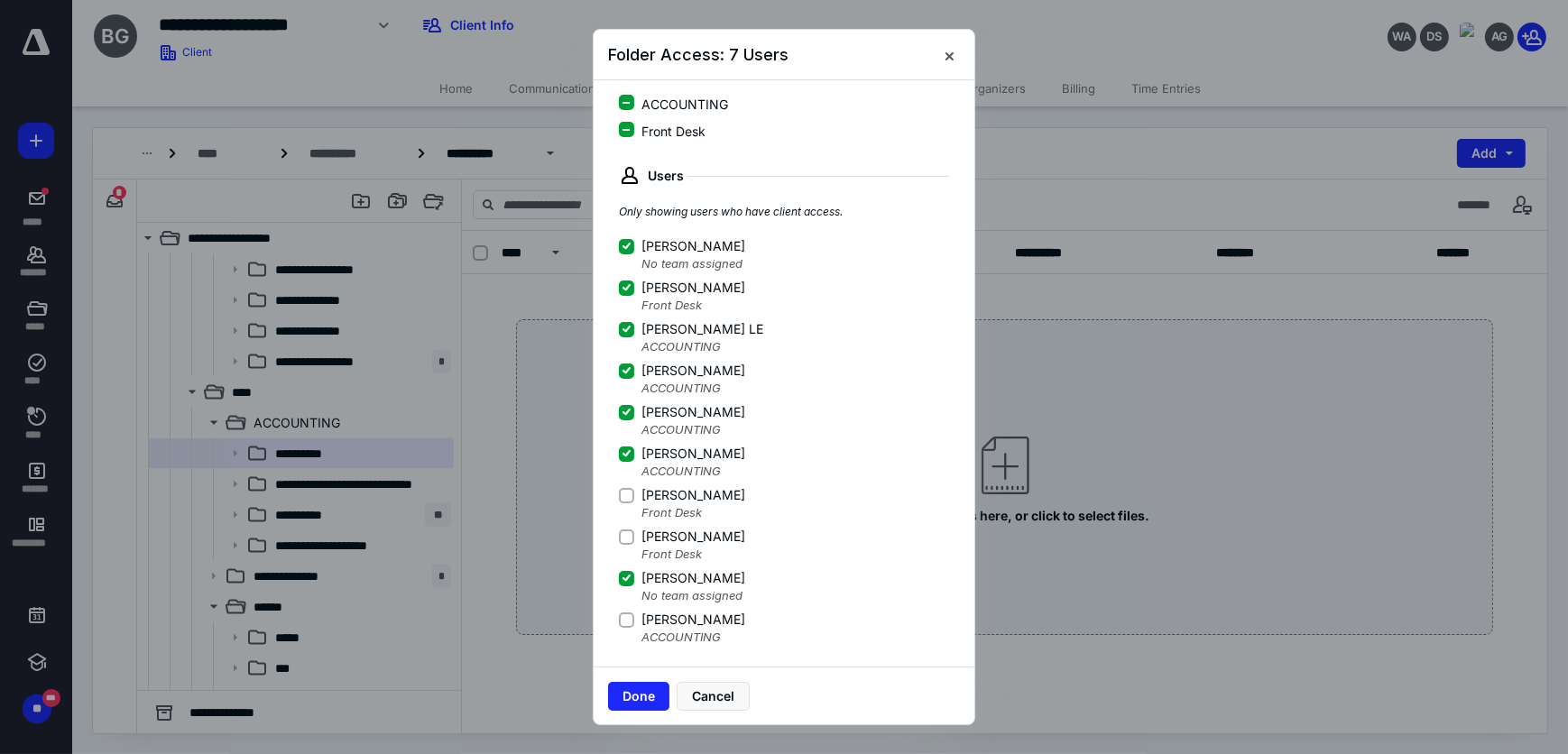 click on "[PERSON_NAME]" at bounding box center [693, 620] 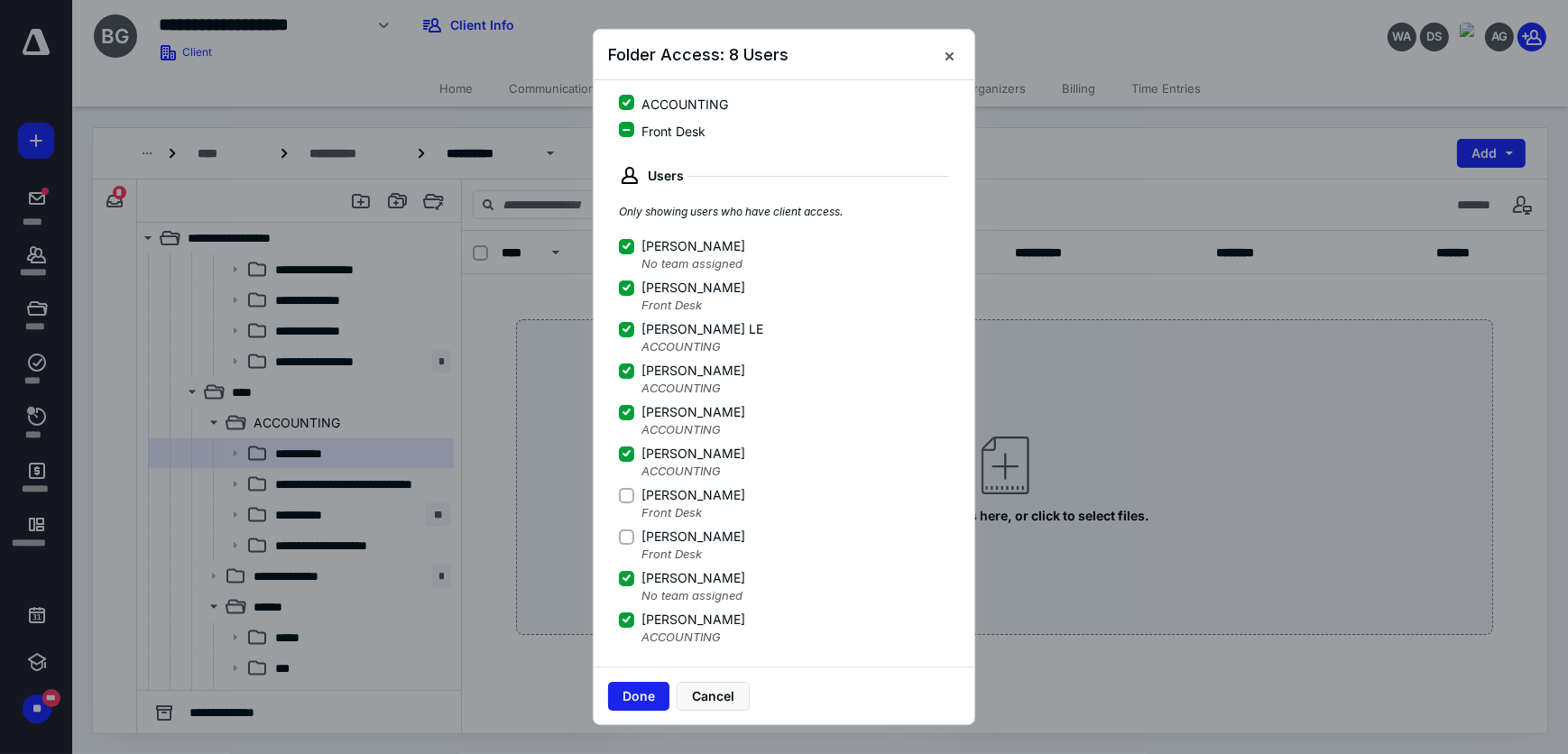click on "Done" at bounding box center [639, 696] 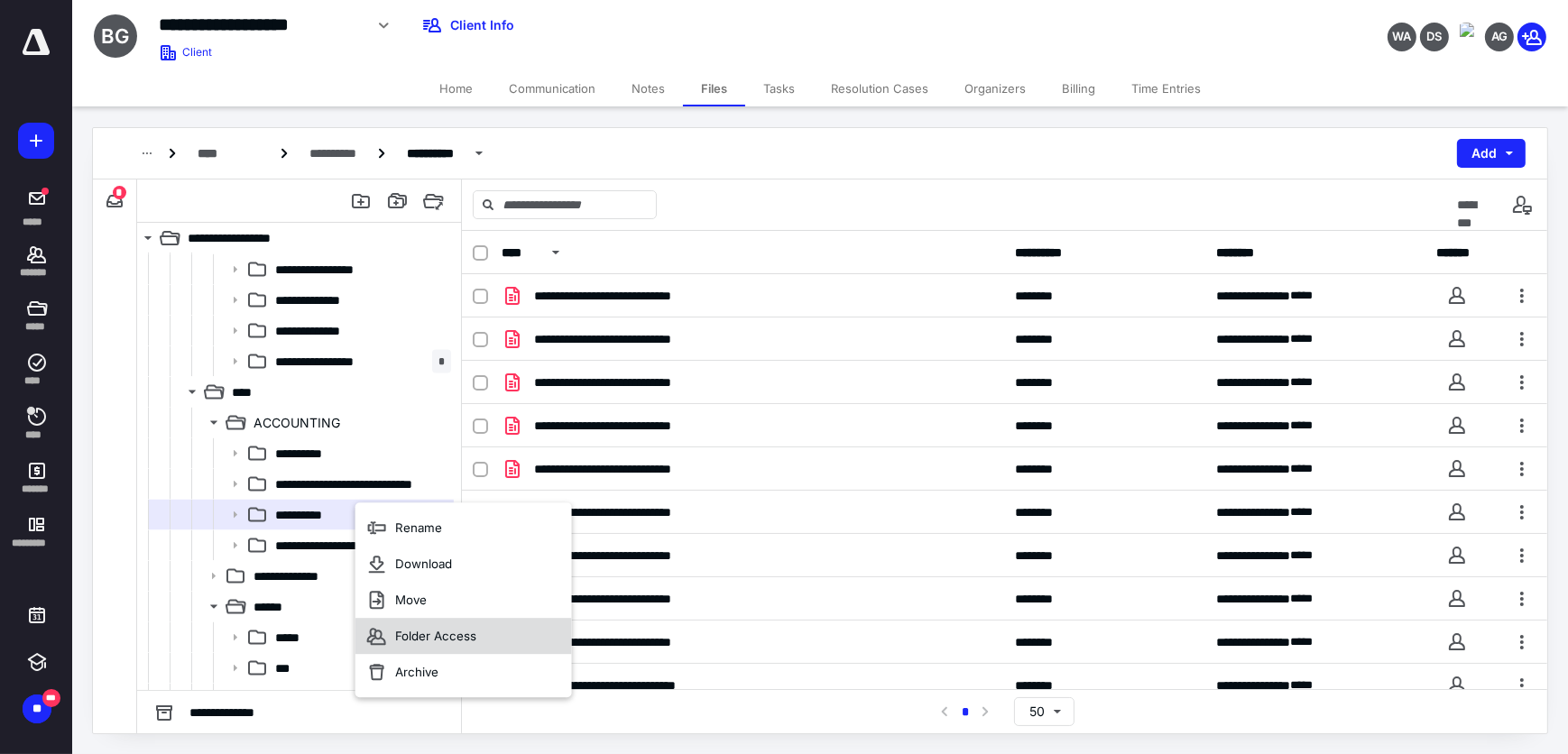 click on "Folder Access" at bounding box center [436, 636] 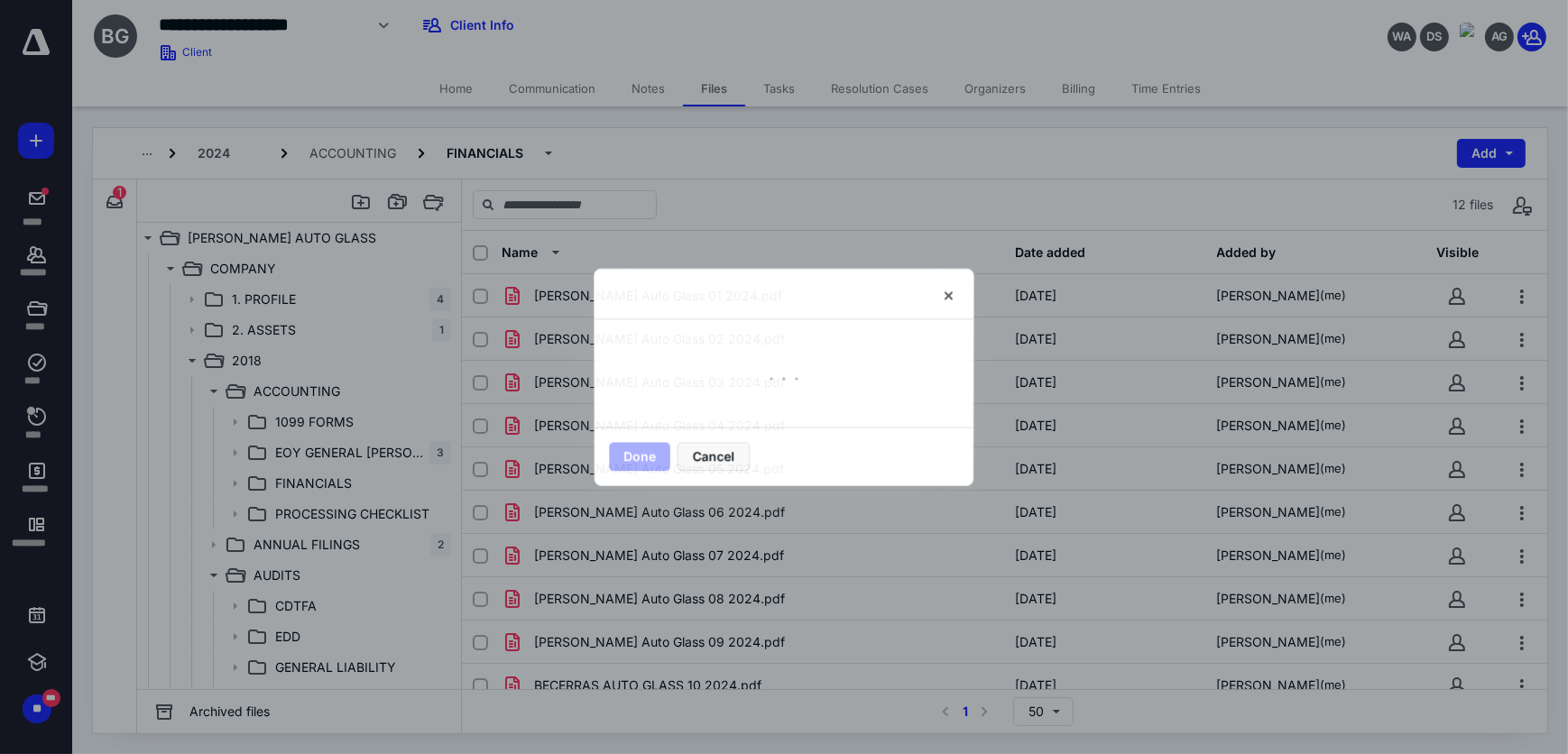scroll, scrollTop: 3526, scrollLeft: 0, axis: vertical 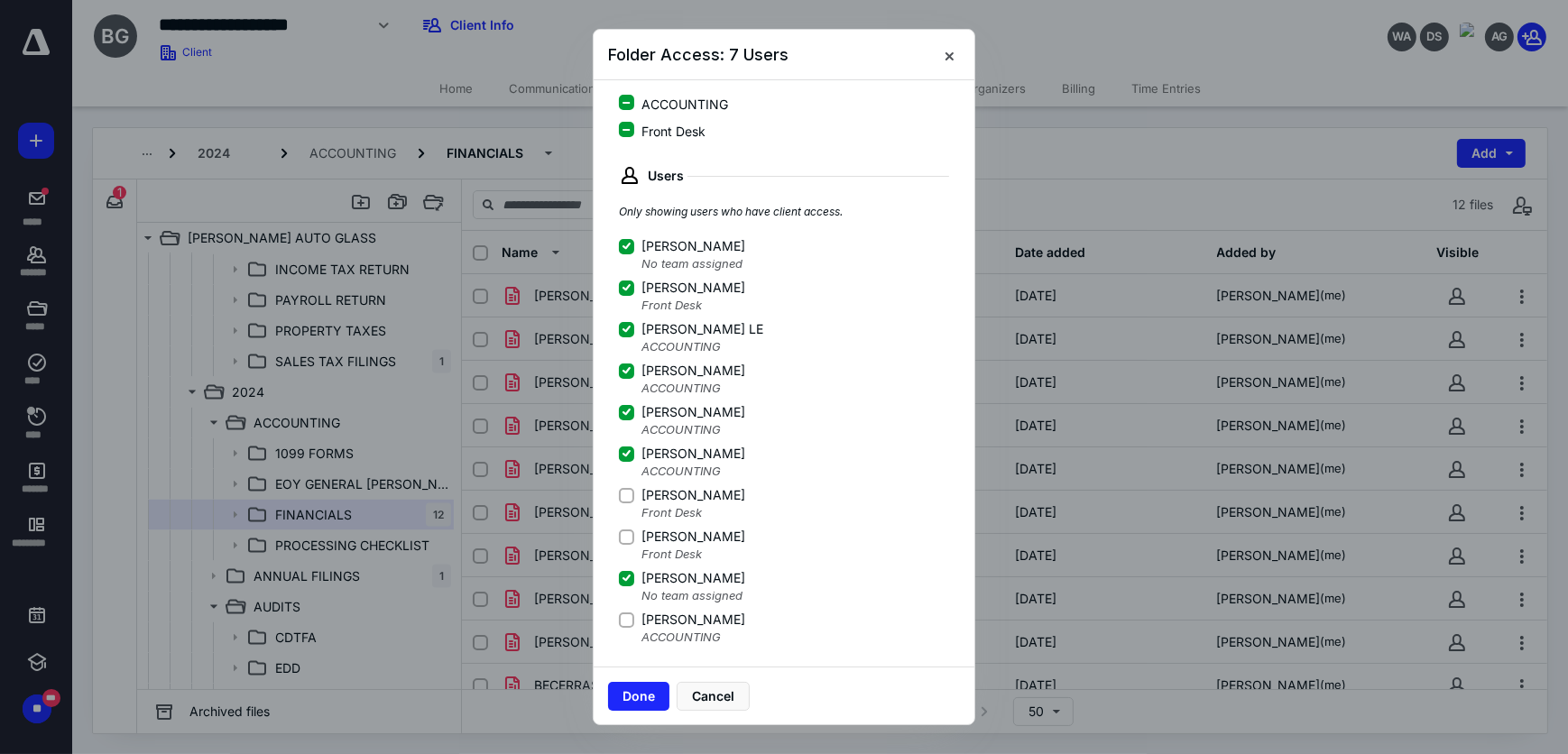 click on "[PERSON_NAME]" at bounding box center (693, 620) 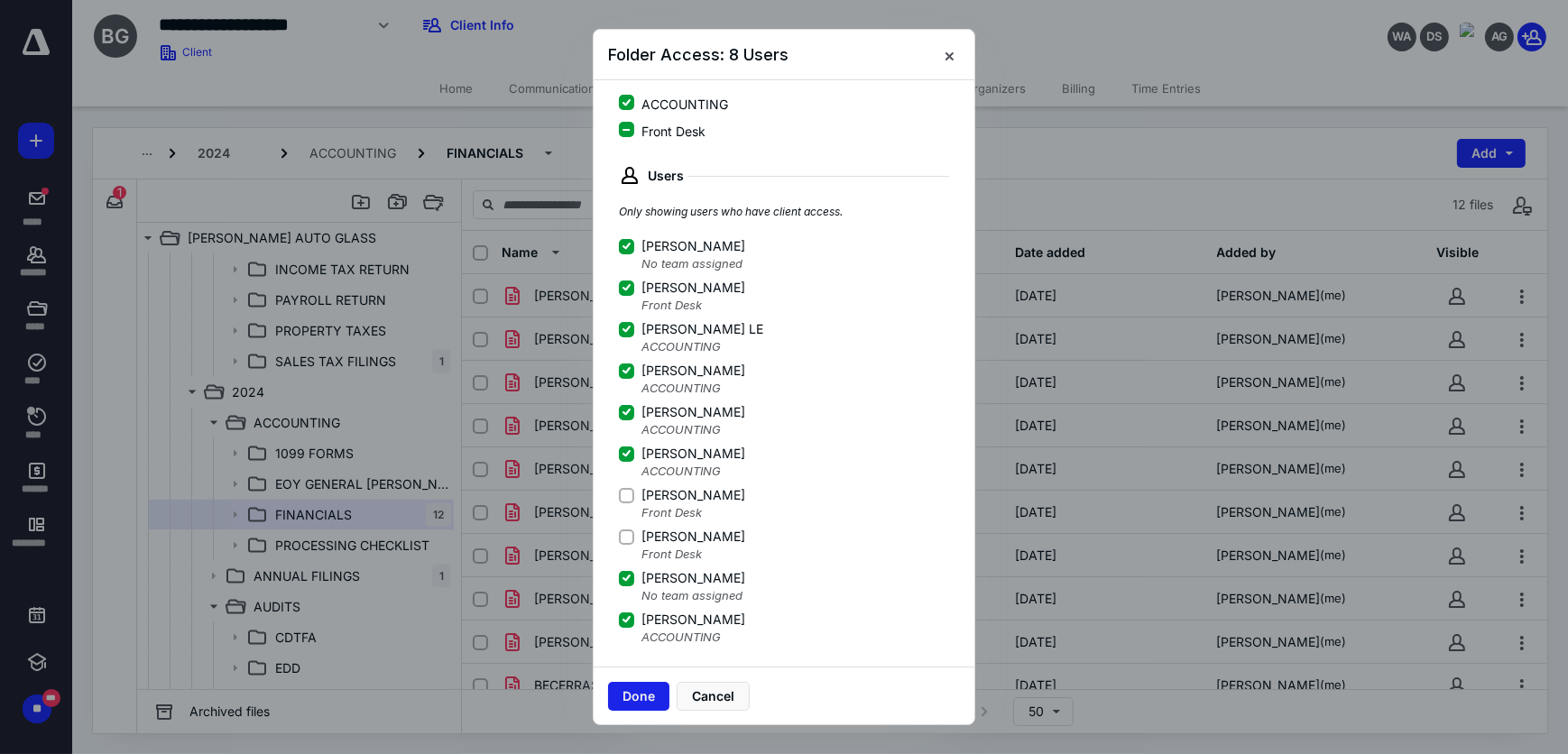 click on "Done" at bounding box center (639, 696) 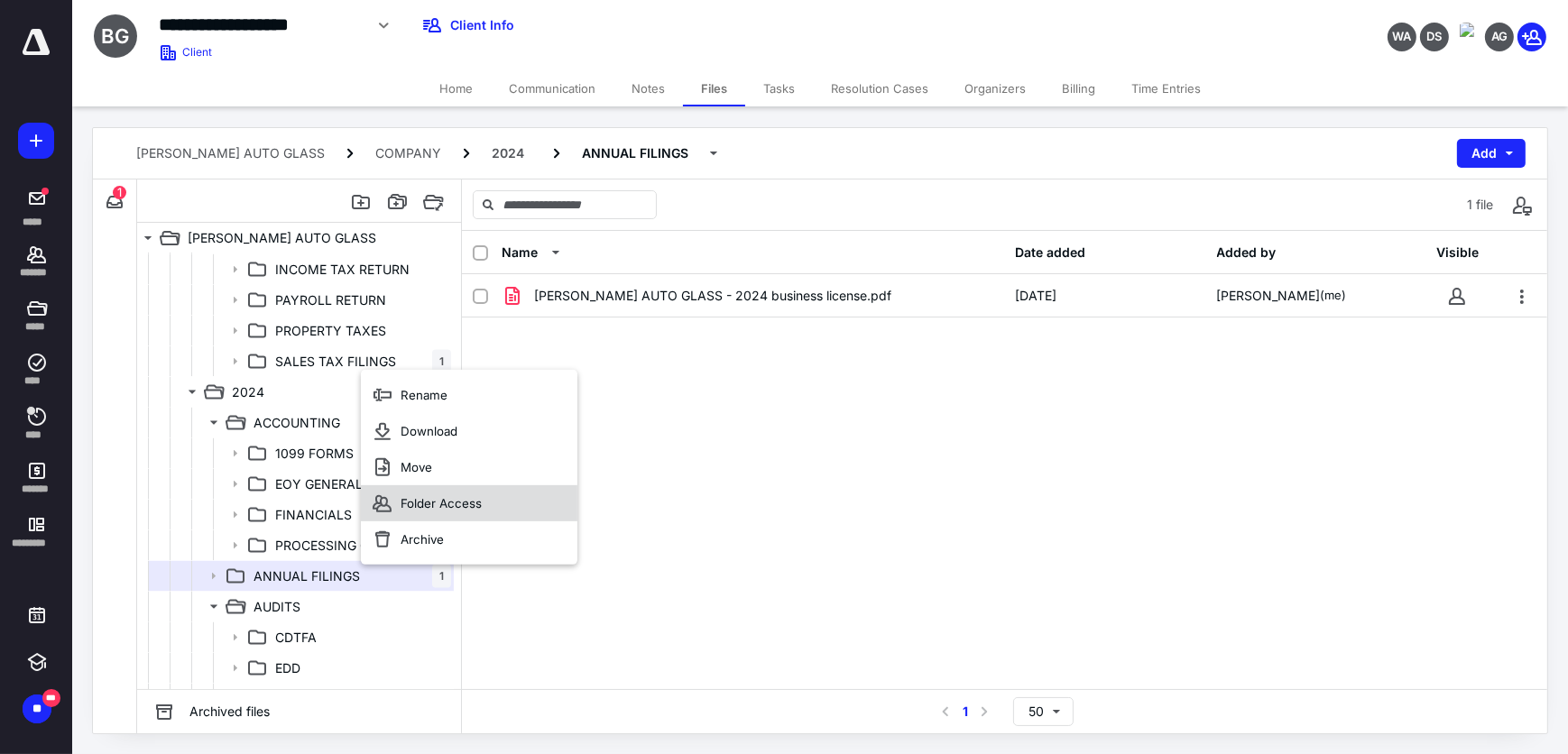 click on "Folder Access" at bounding box center [469, 503] 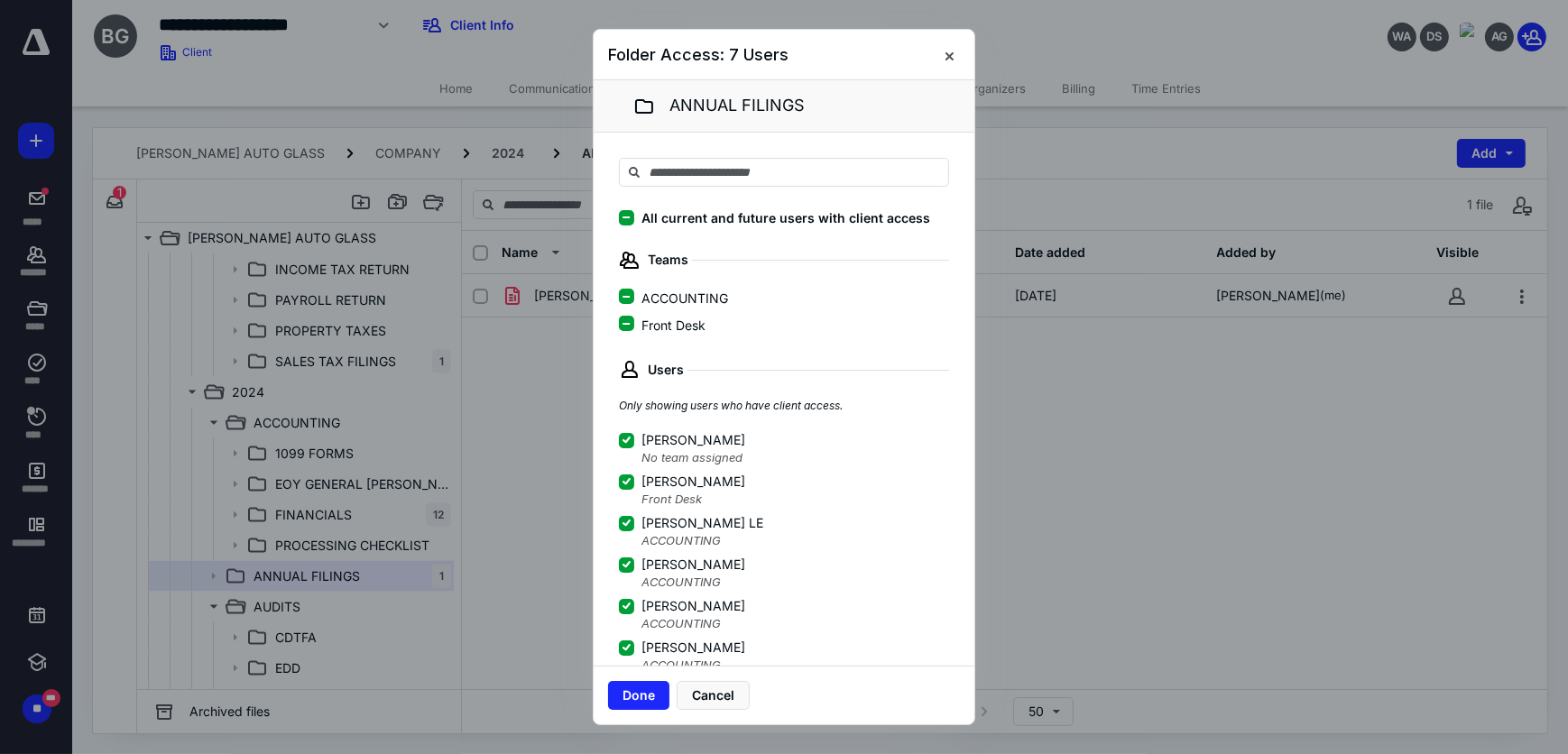 scroll, scrollTop: 194, scrollLeft: 0, axis: vertical 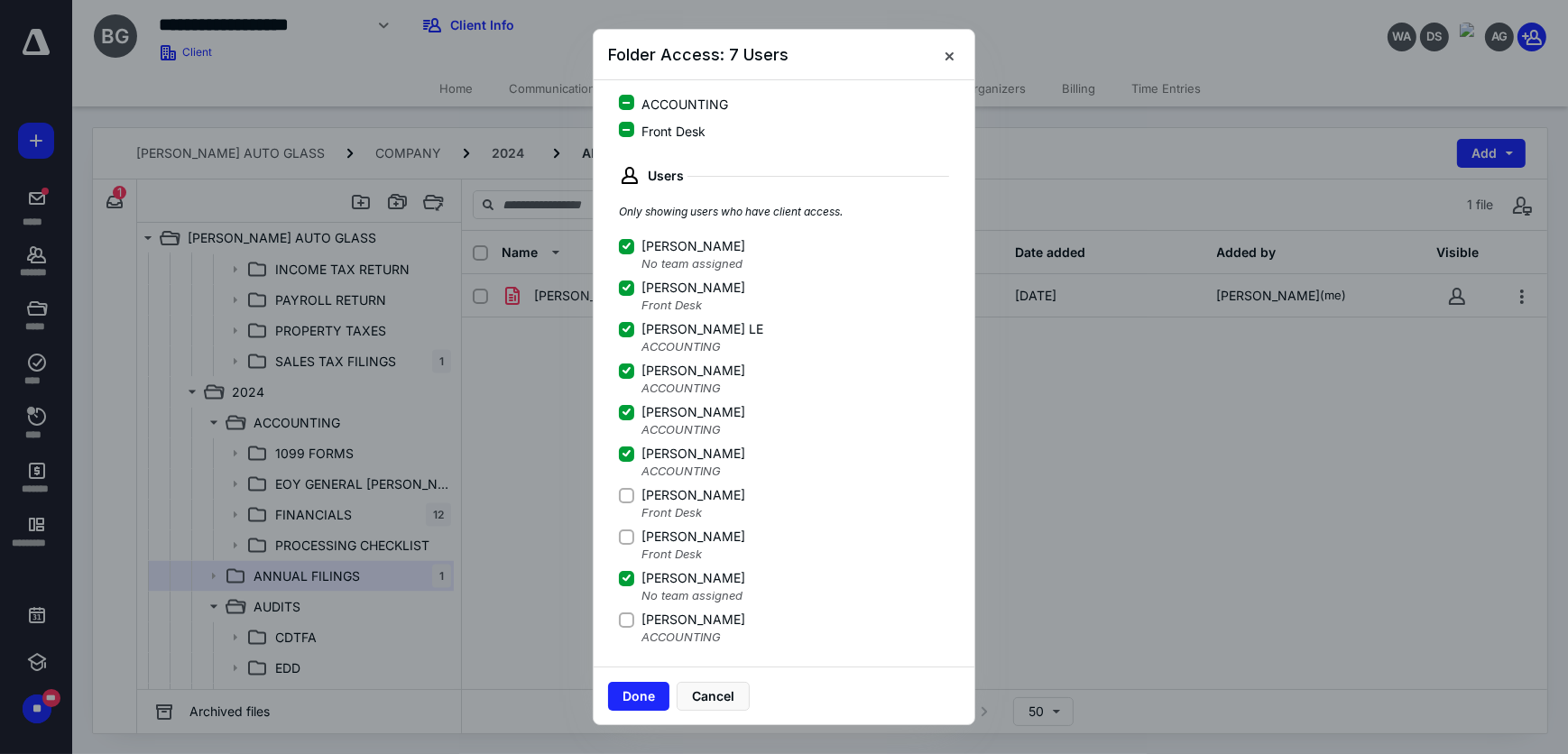 click on "[PERSON_NAME]" at bounding box center [693, 620] 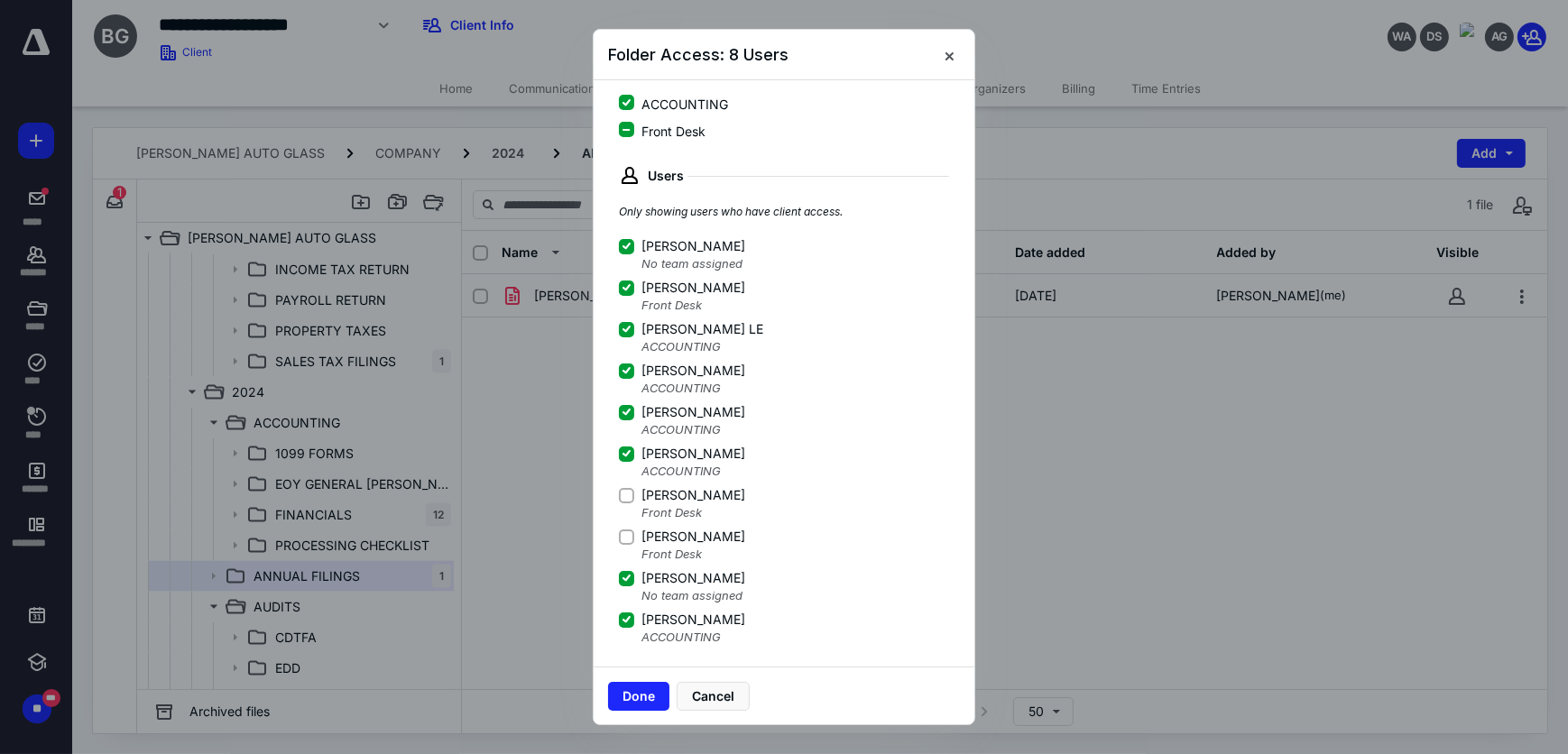 click on "Done Cancel" at bounding box center (784, 695) 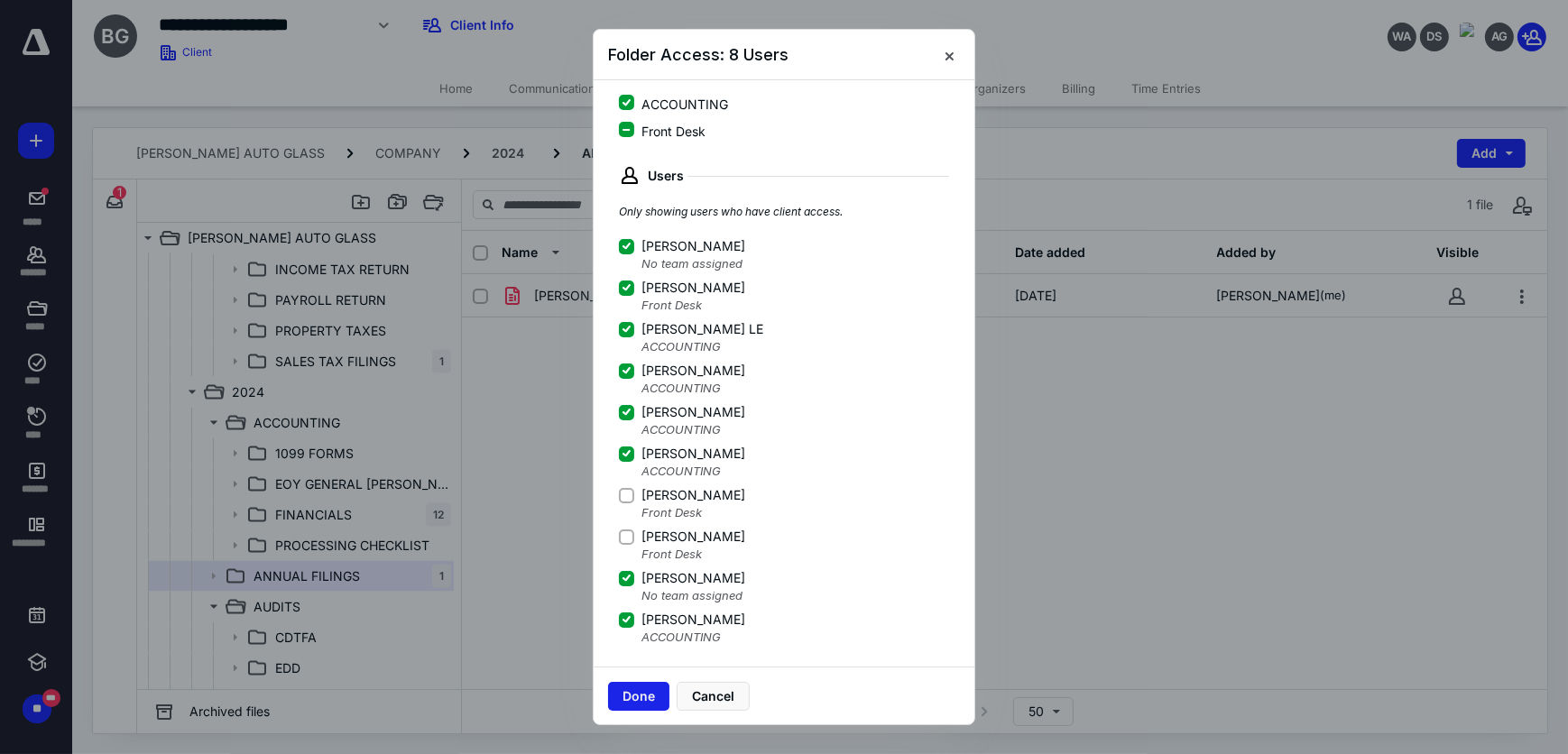 click on "Done" at bounding box center [639, 696] 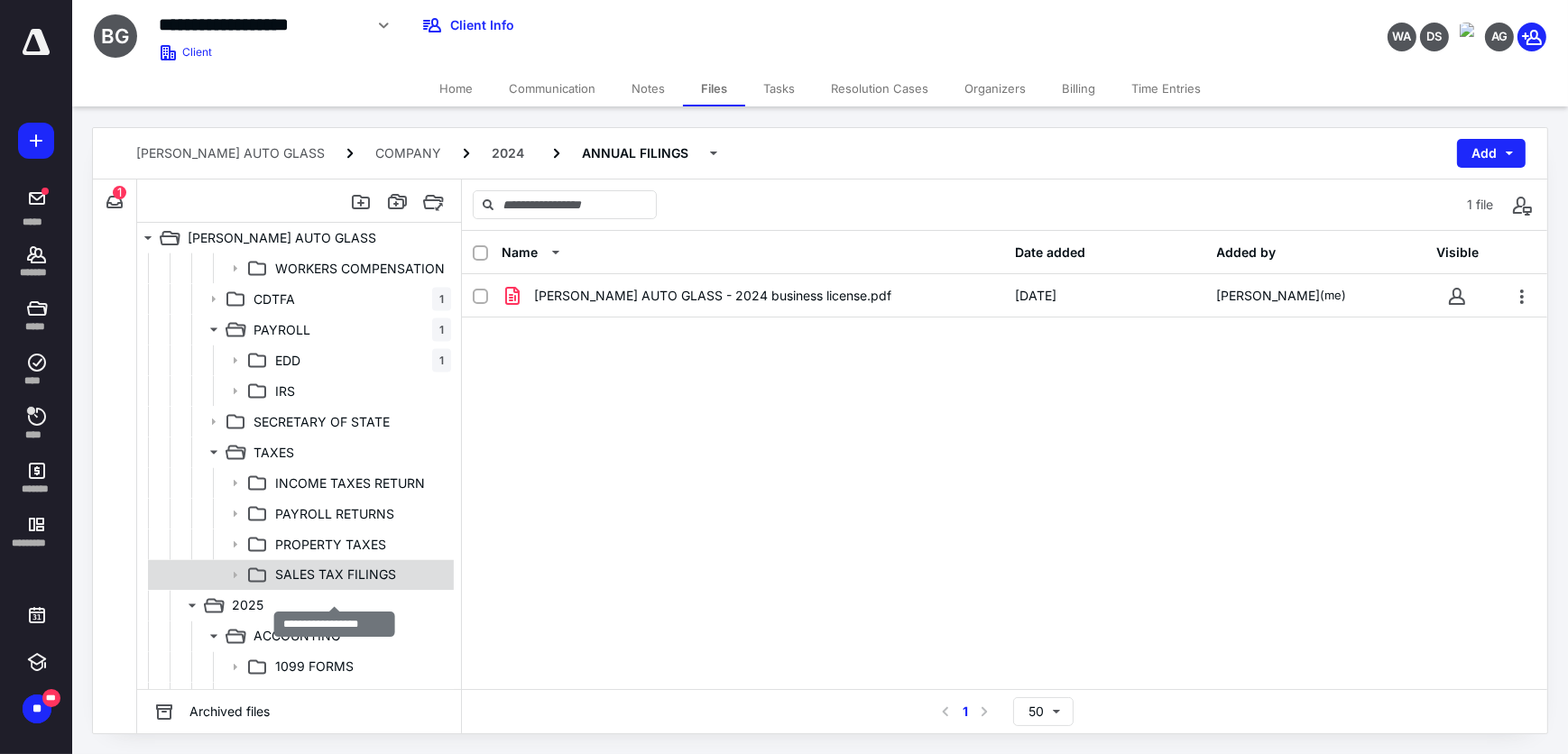 scroll, scrollTop: 3853, scrollLeft: 0, axis: vertical 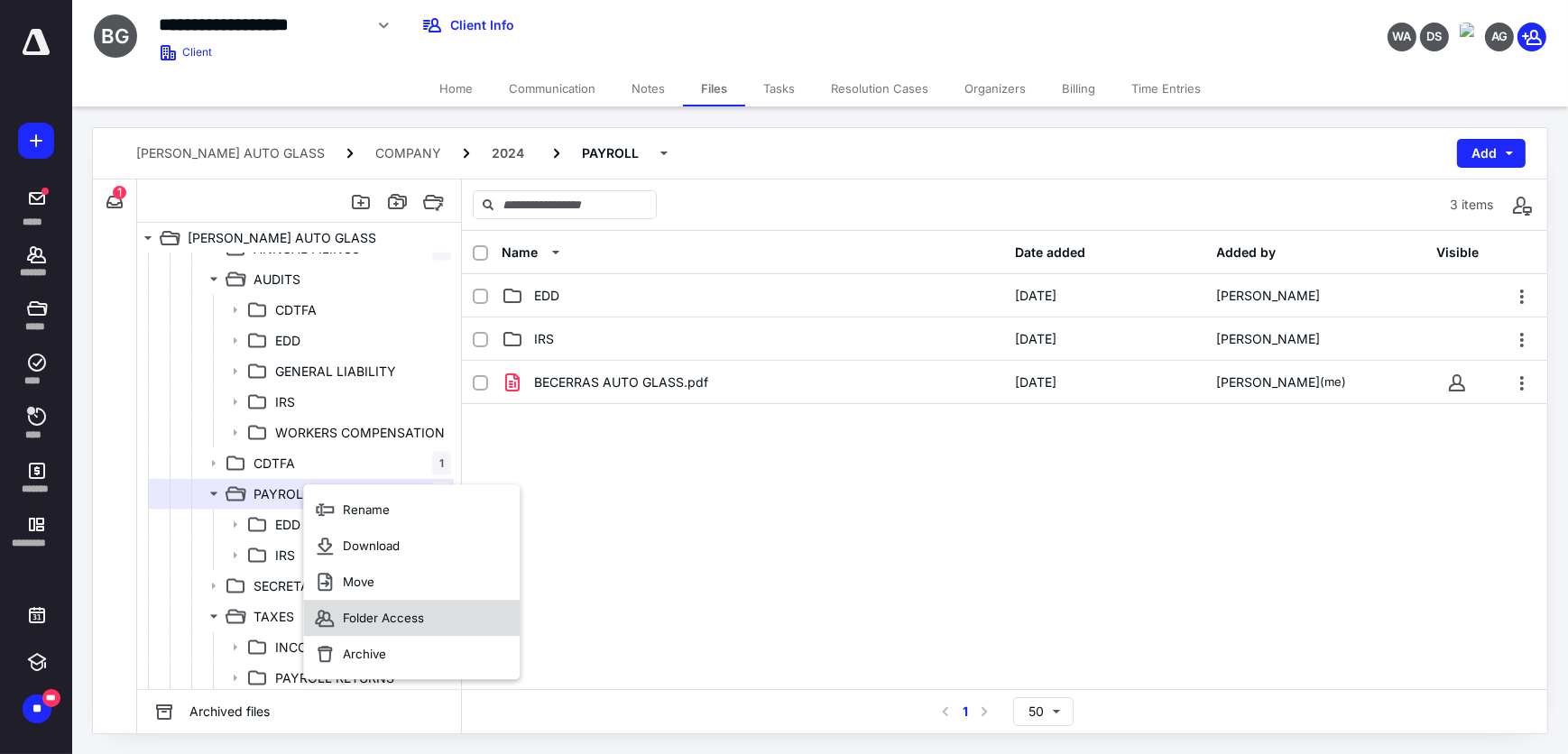 click on "Folder Access" at bounding box center (383, 618) 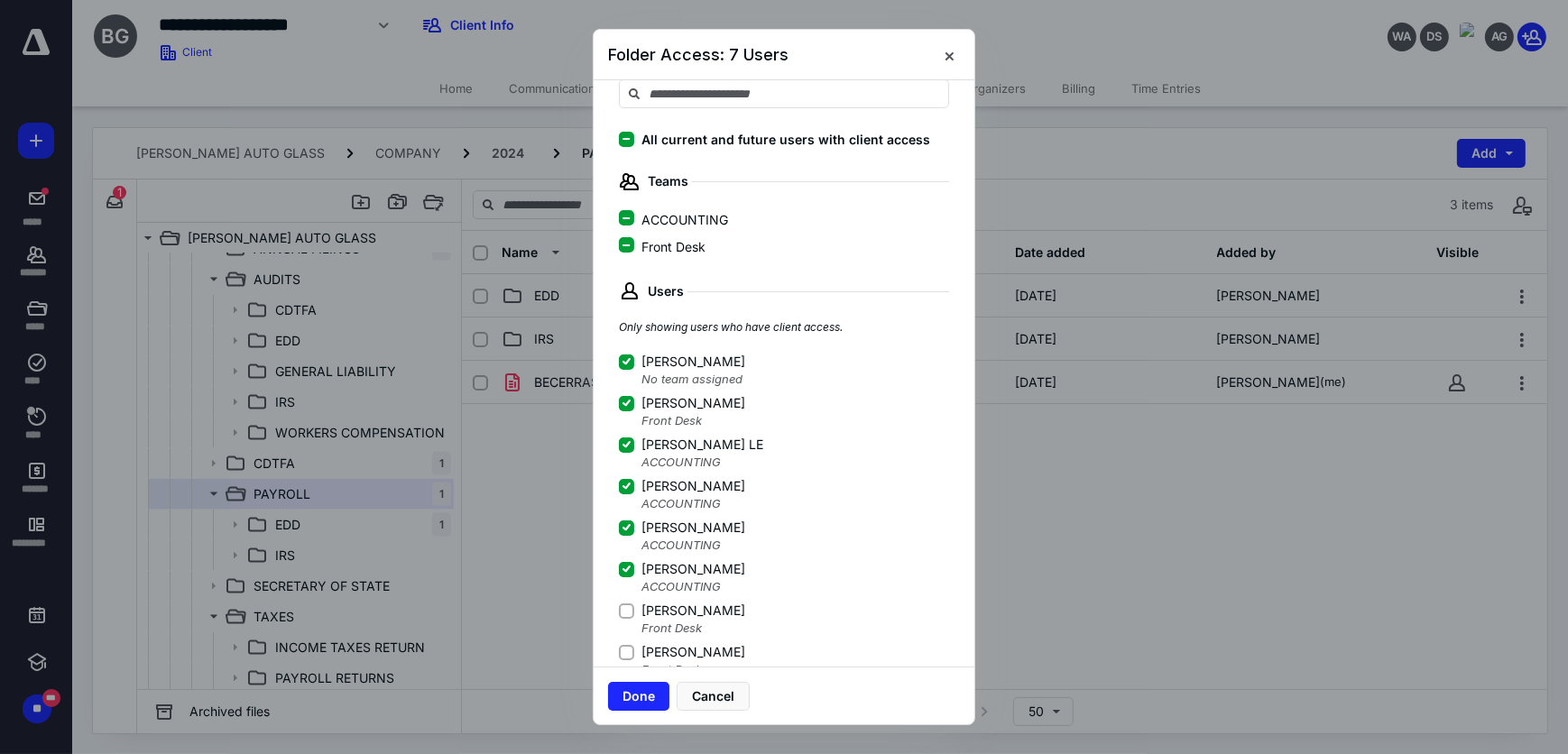 scroll, scrollTop: 163, scrollLeft: 0, axis: vertical 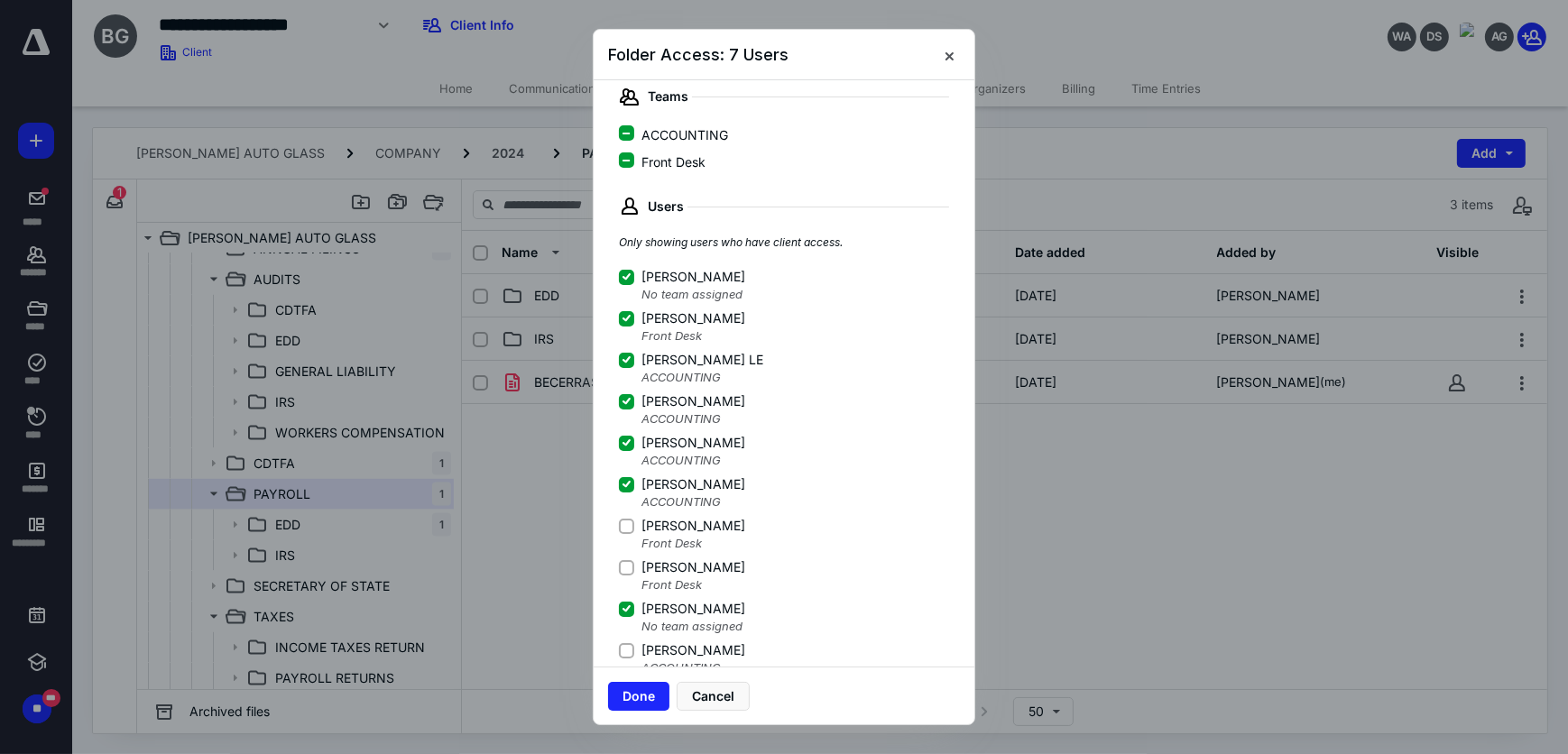 click on "[PERSON_NAME]" at bounding box center (693, 650) 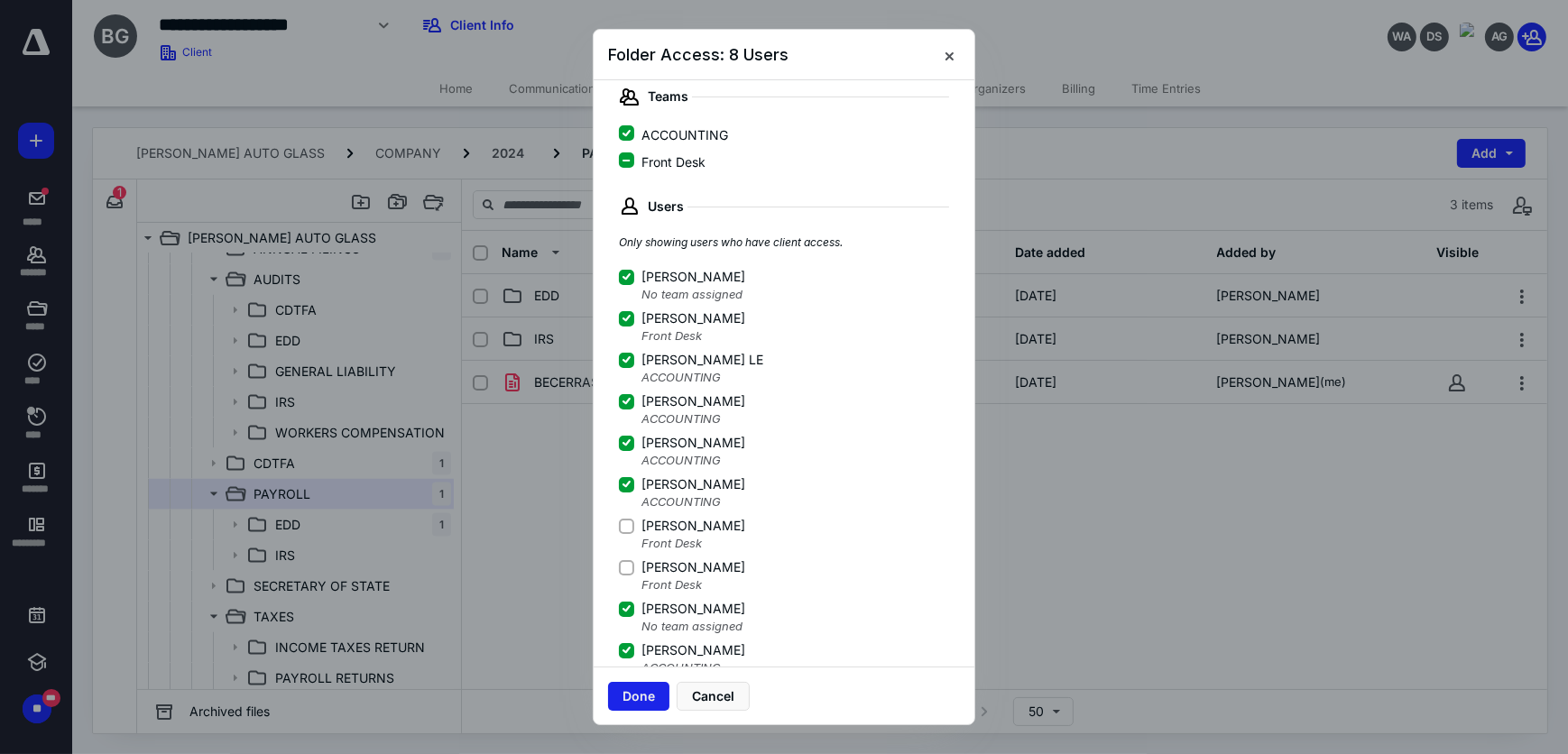 click on "Done" at bounding box center (639, 696) 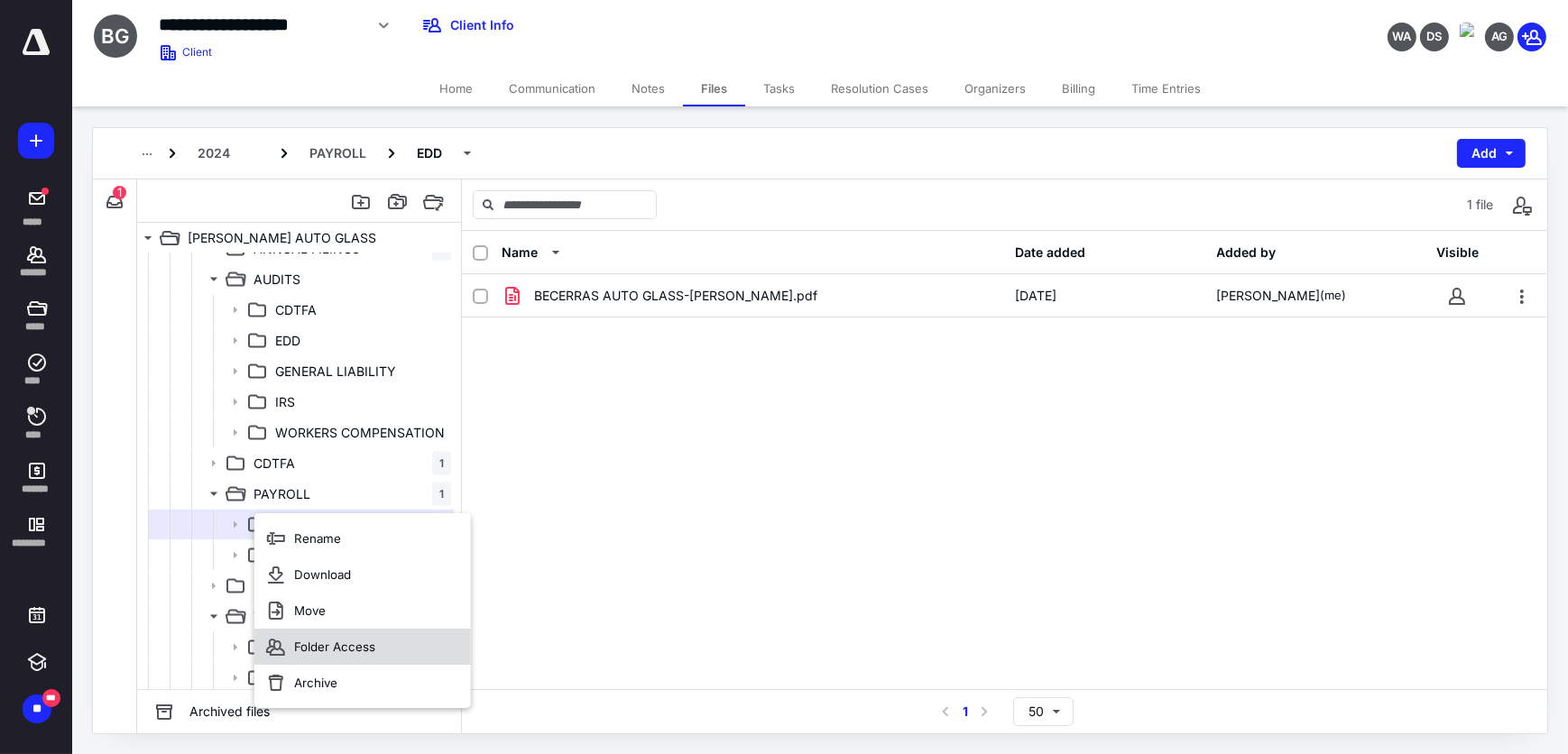 click on "Folder Access" at bounding box center [335, 647] 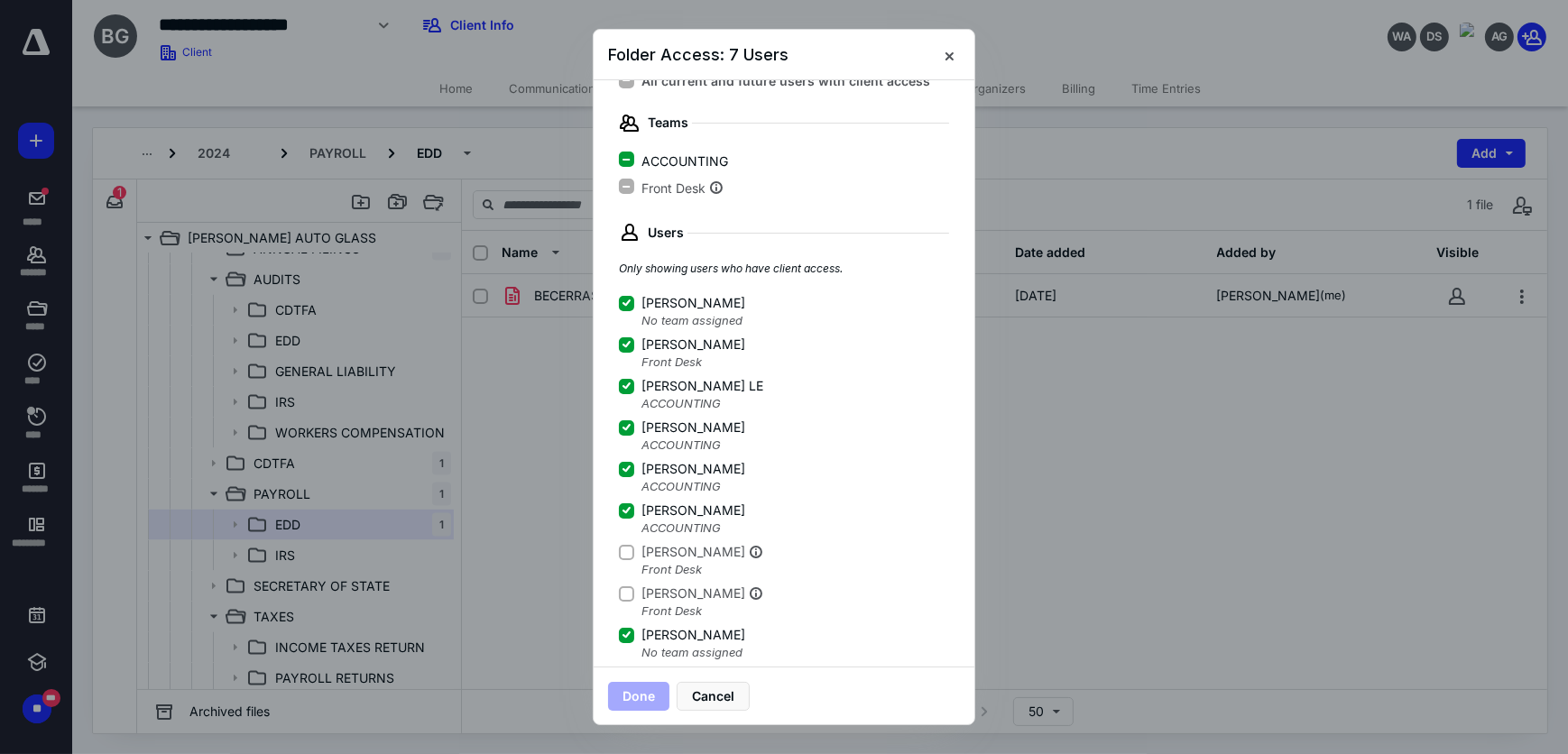 scroll, scrollTop: 194, scrollLeft: 0, axis: vertical 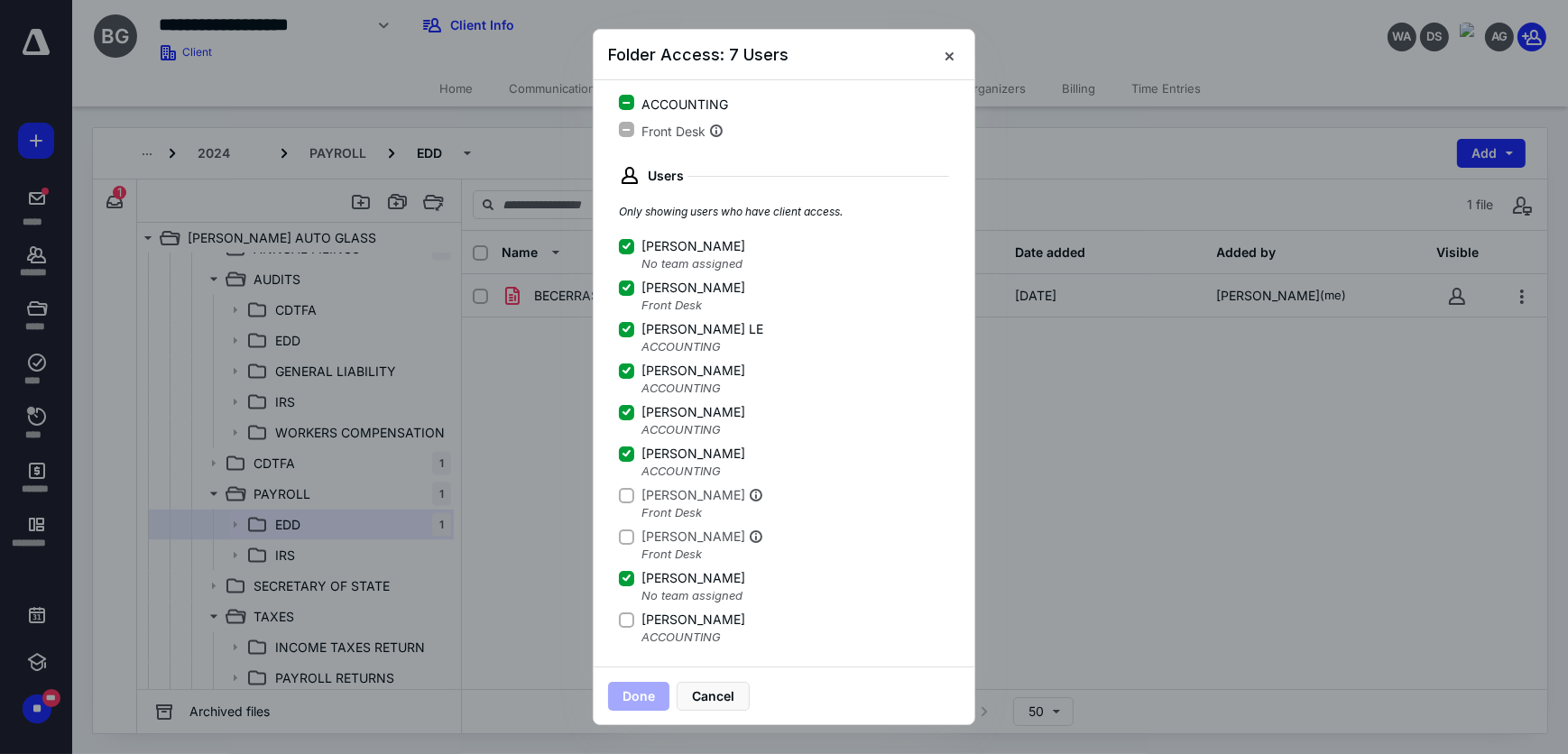 click on "[PERSON_NAME]" at bounding box center [693, 620] 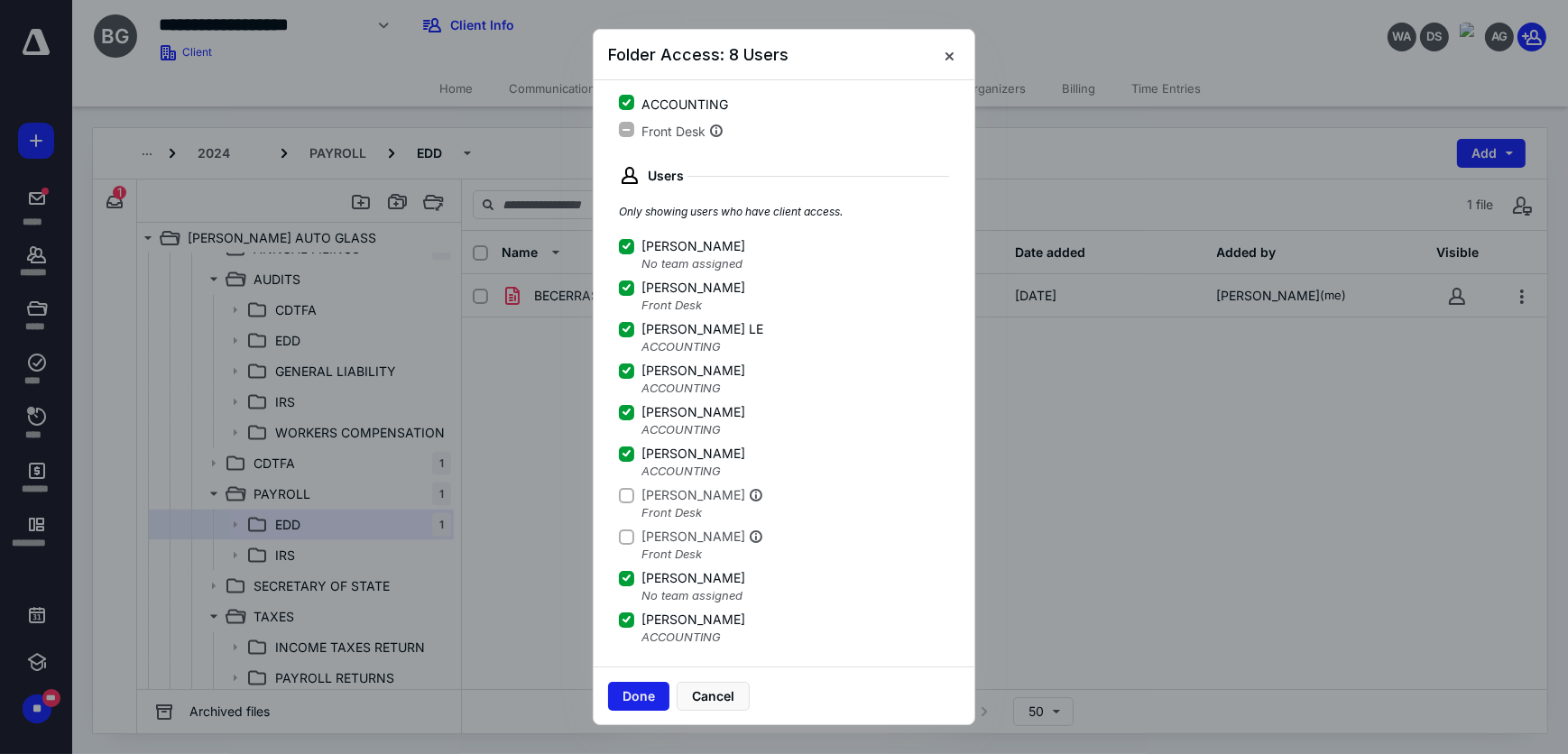 click on "Done" at bounding box center [639, 696] 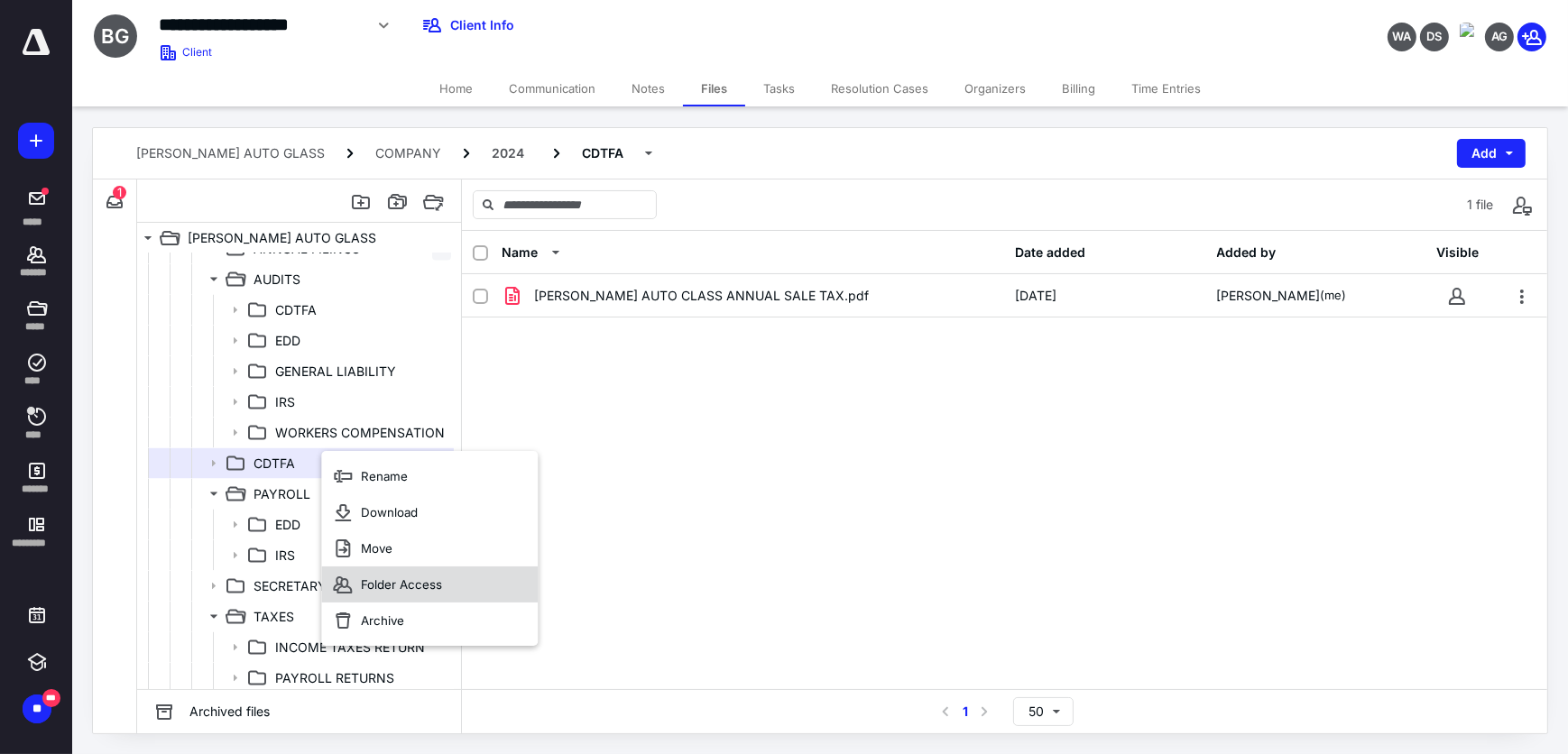 click on "Folder Access" at bounding box center [401, 584] 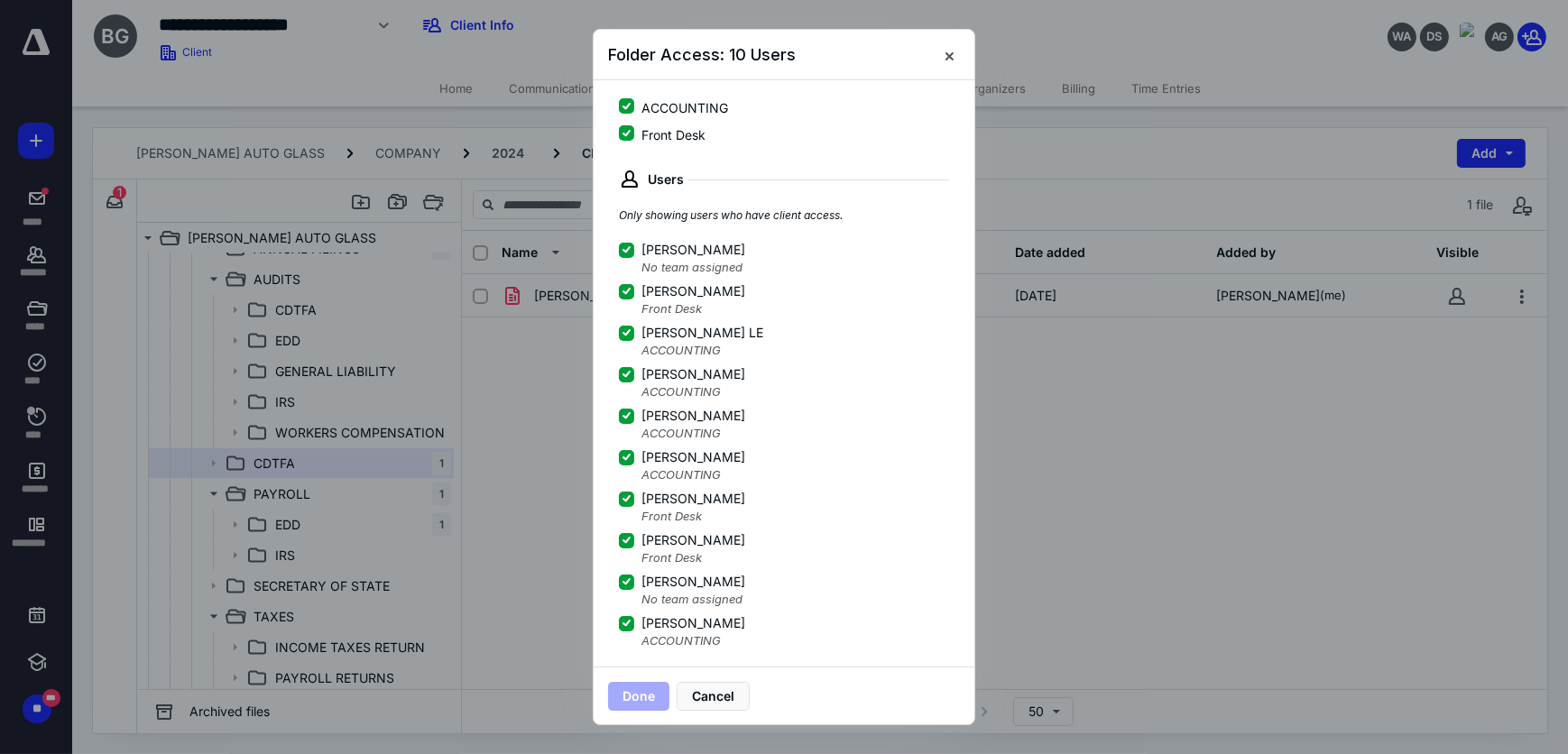 scroll, scrollTop: 194, scrollLeft: 0, axis: vertical 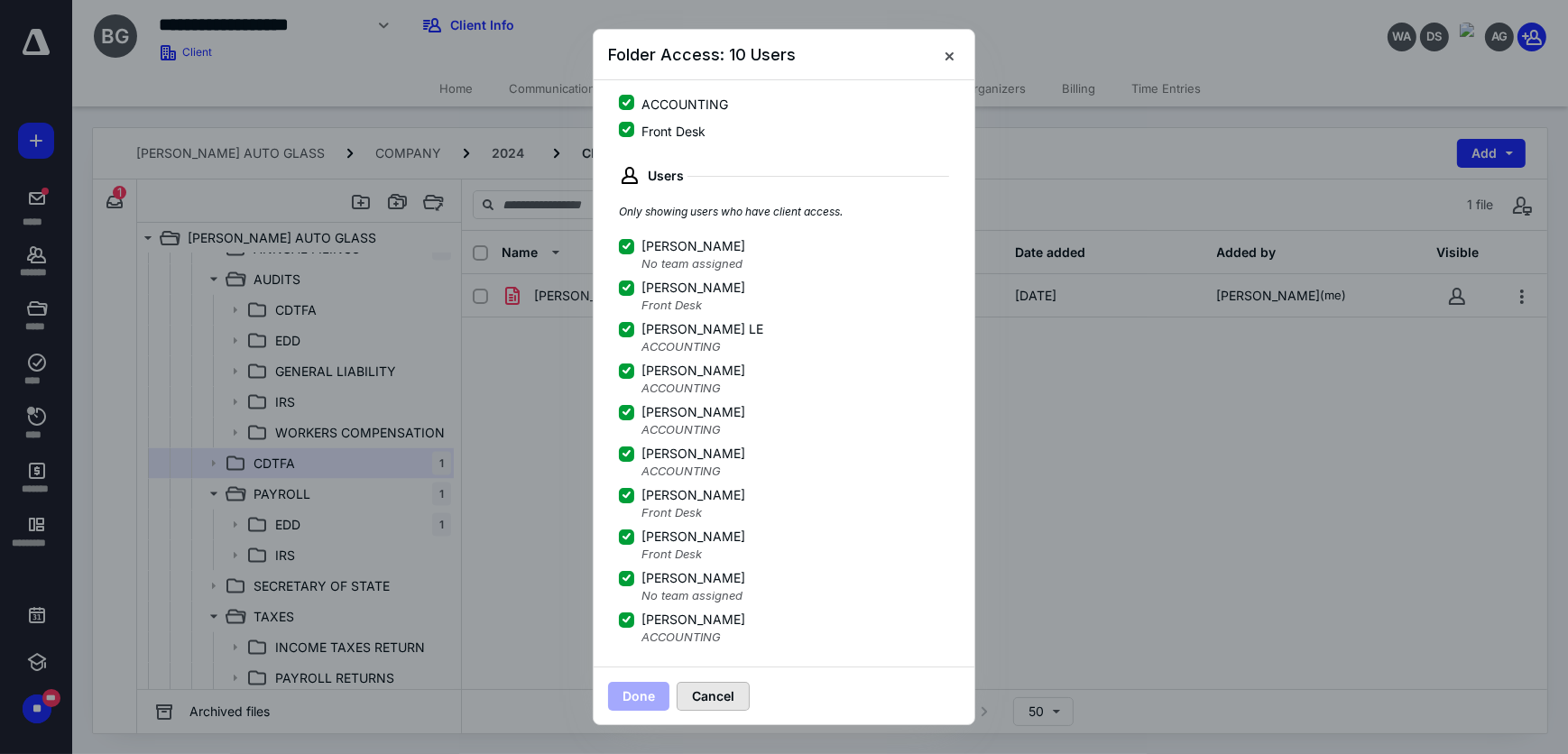 click on "Cancel" at bounding box center [713, 696] 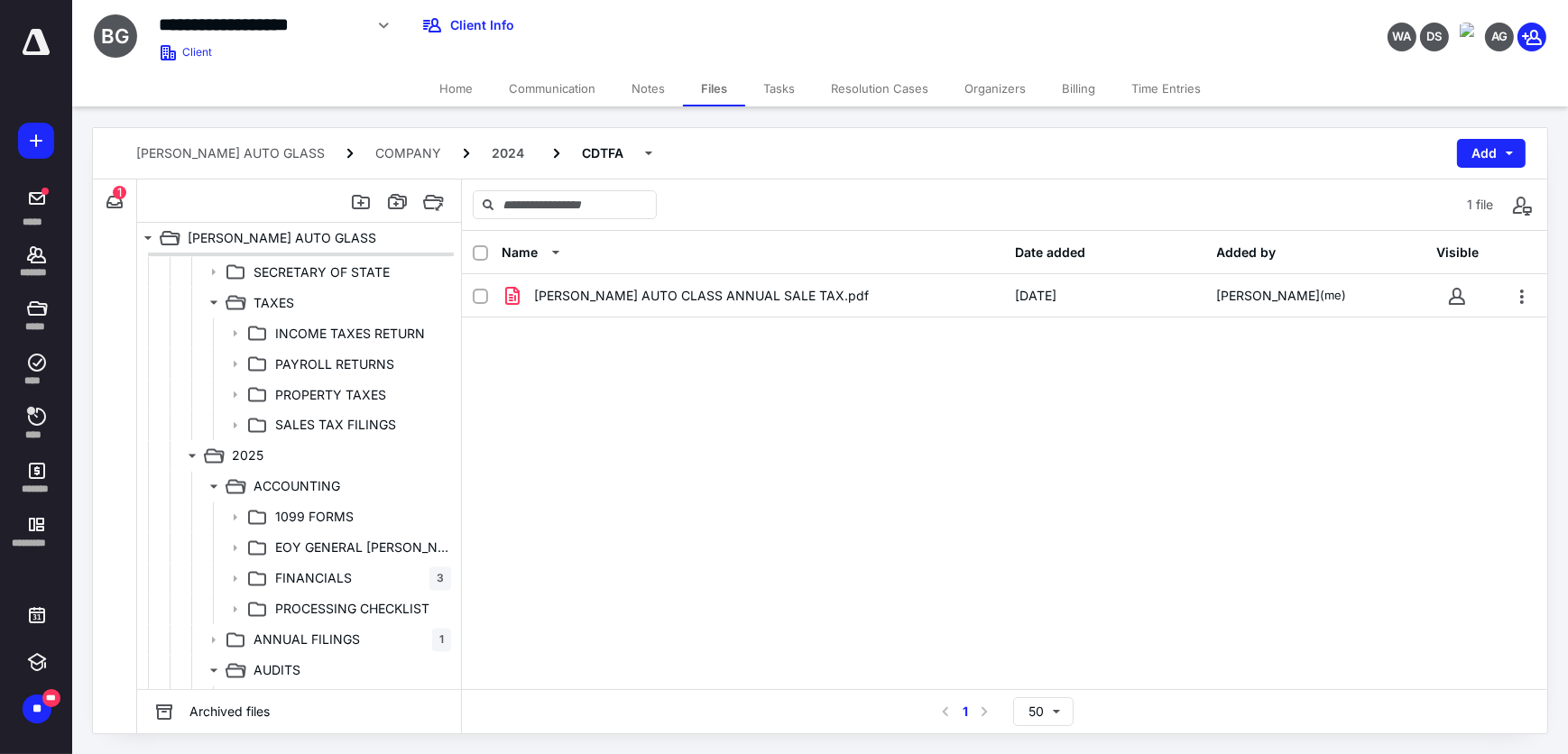 scroll, scrollTop: 4181, scrollLeft: 0, axis: vertical 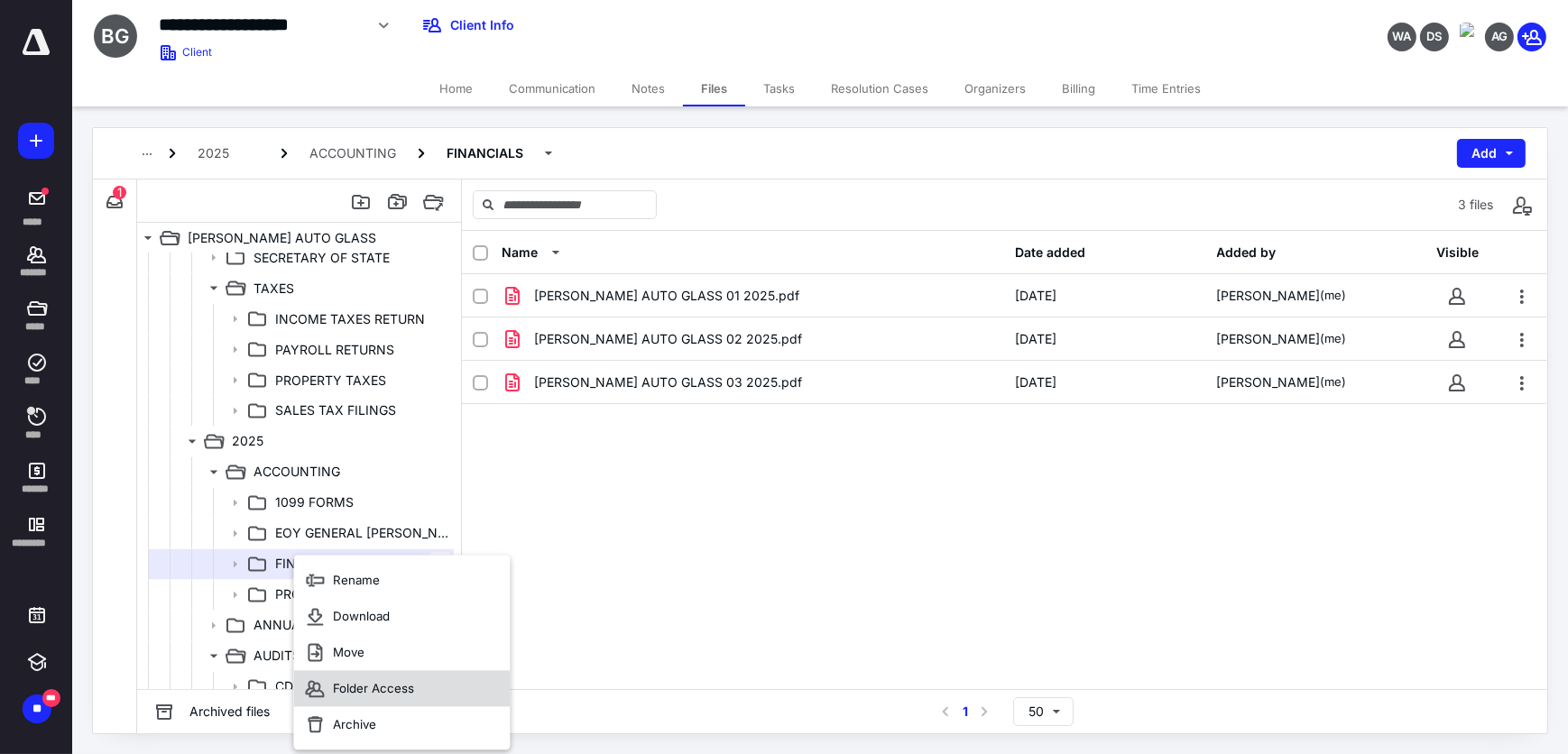 click on "Folder Access" at bounding box center [374, 688] 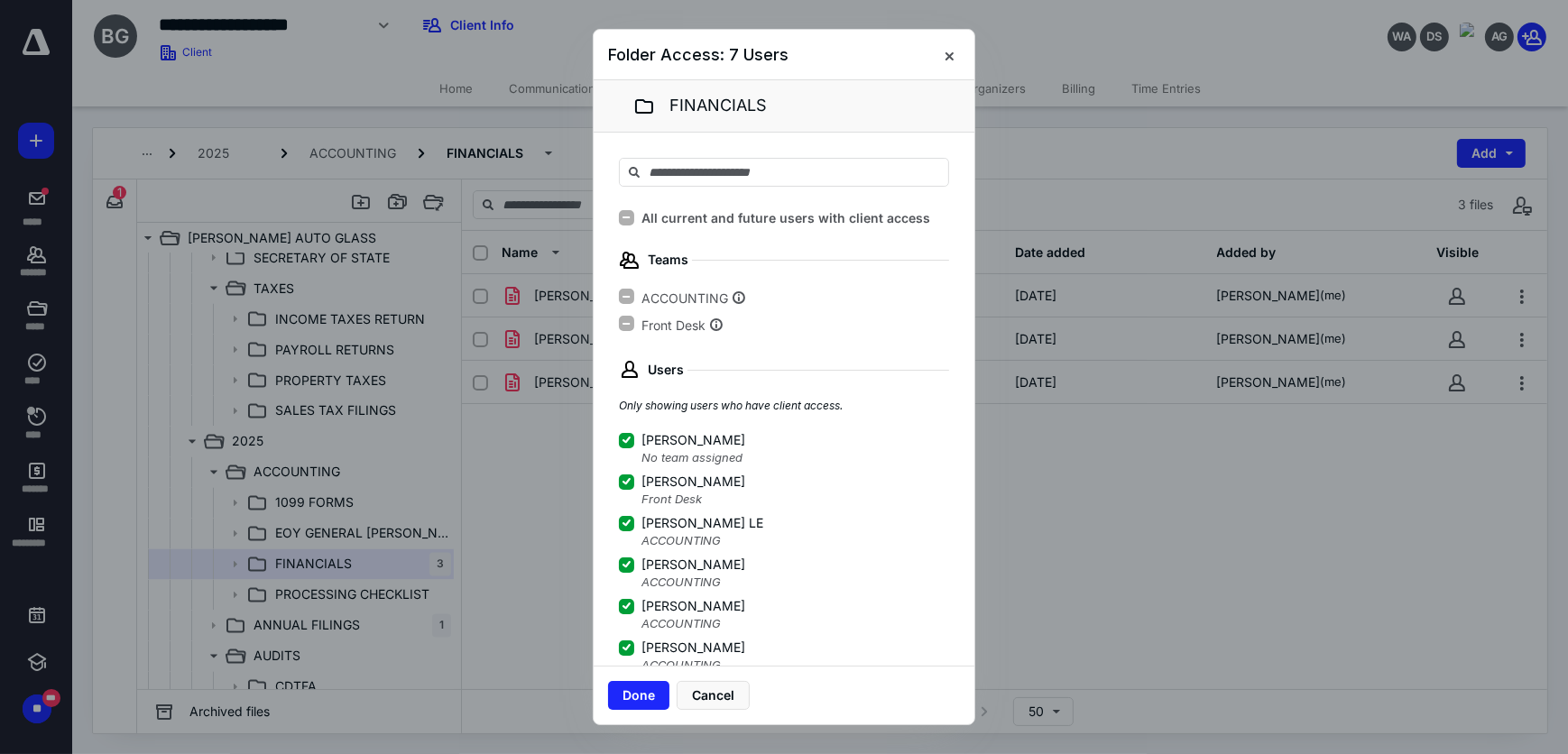 scroll, scrollTop: 194, scrollLeft: 0, axis: vertical 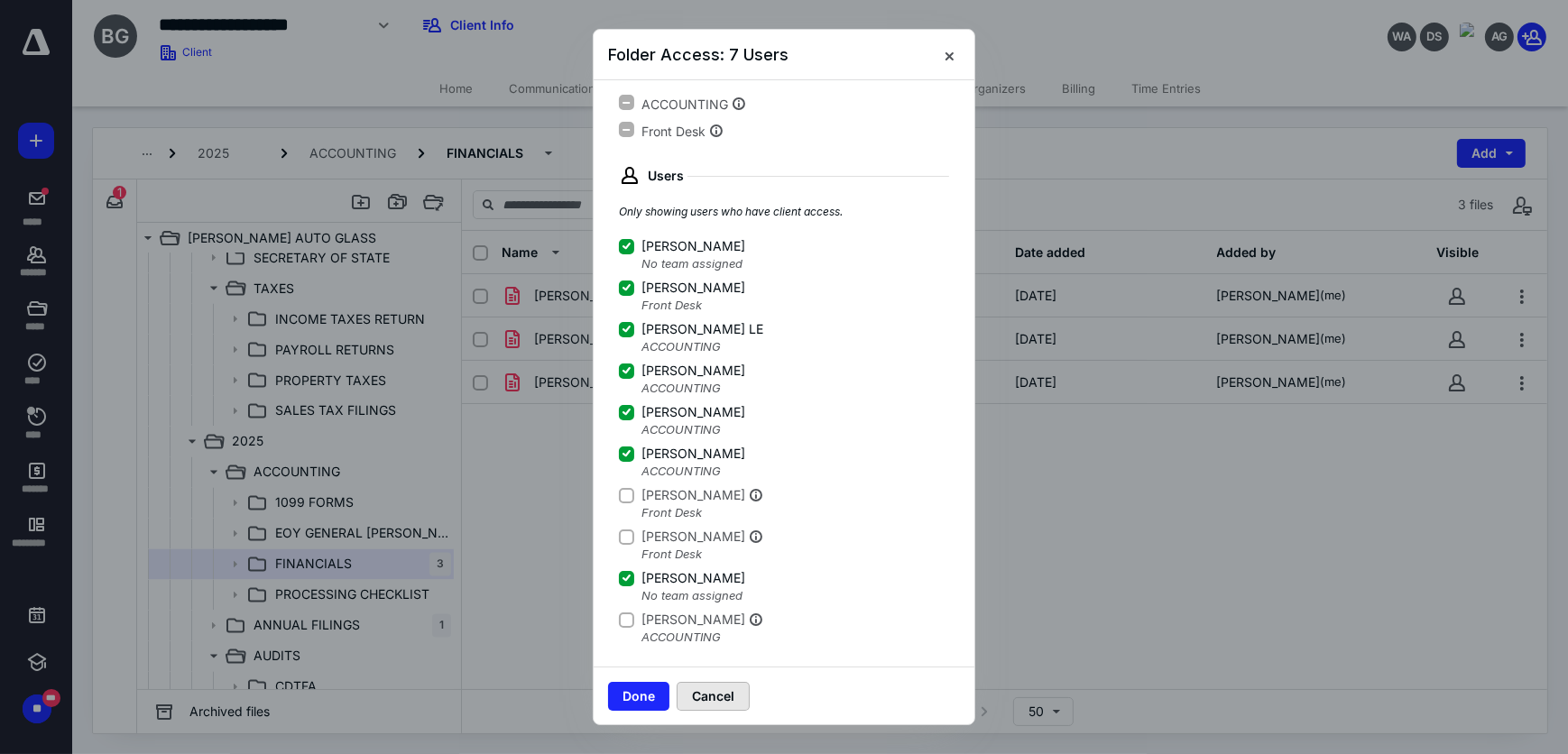 click on "Cancel" at bounding box center [713, 696] 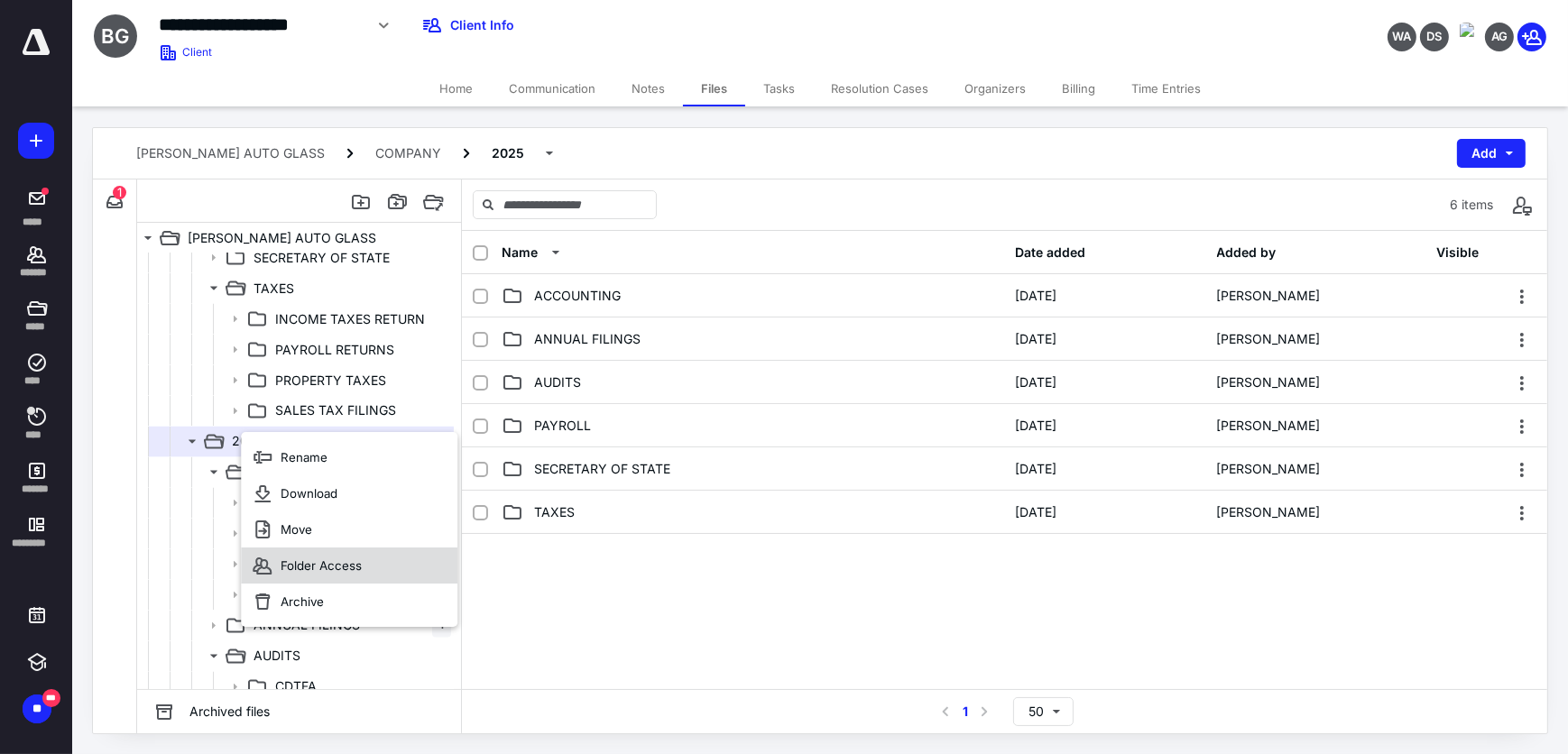 click on "Folder Access" at bounding box center [321, 566] 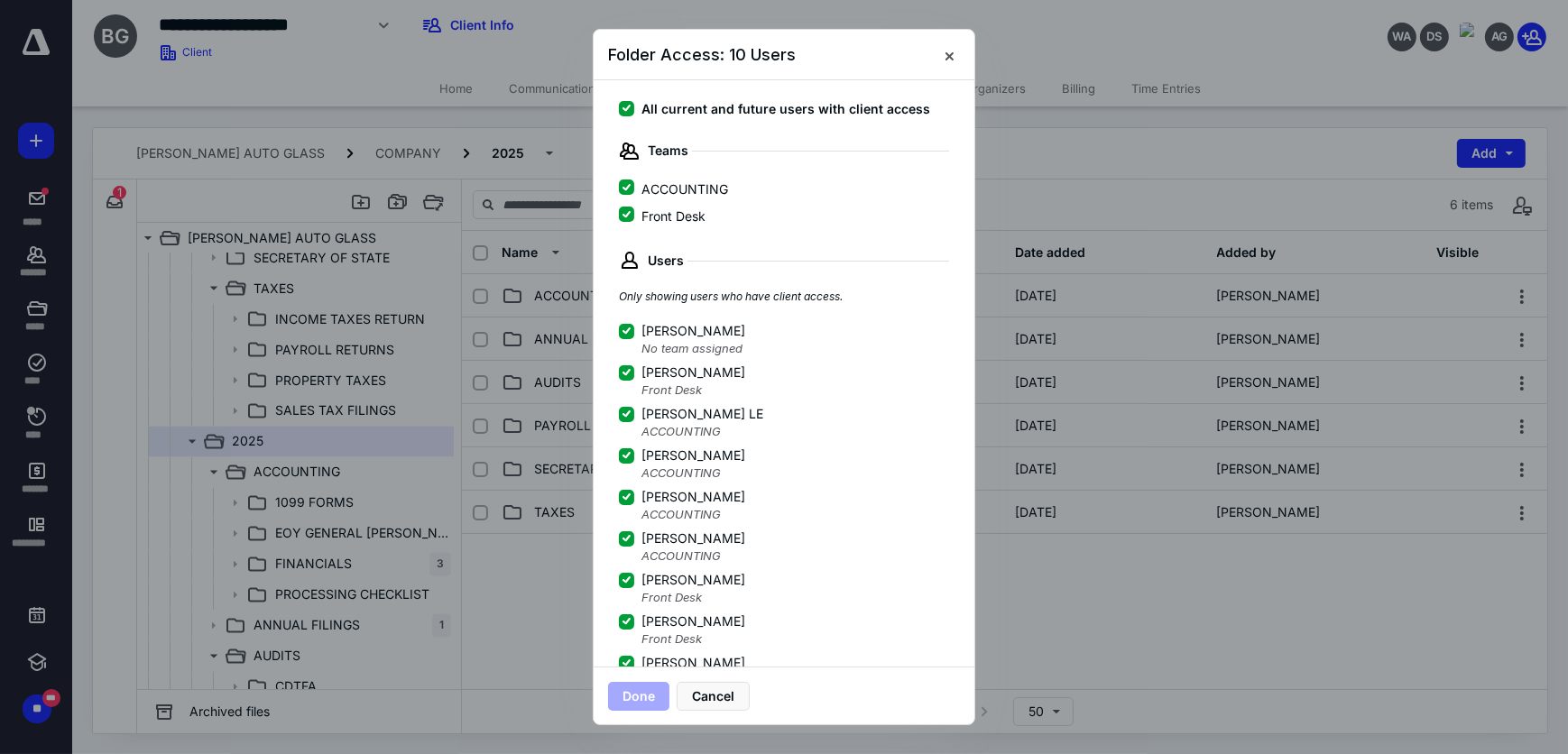 scroll, scrollTop: 194, scrollLeft: 0, axis: vertical 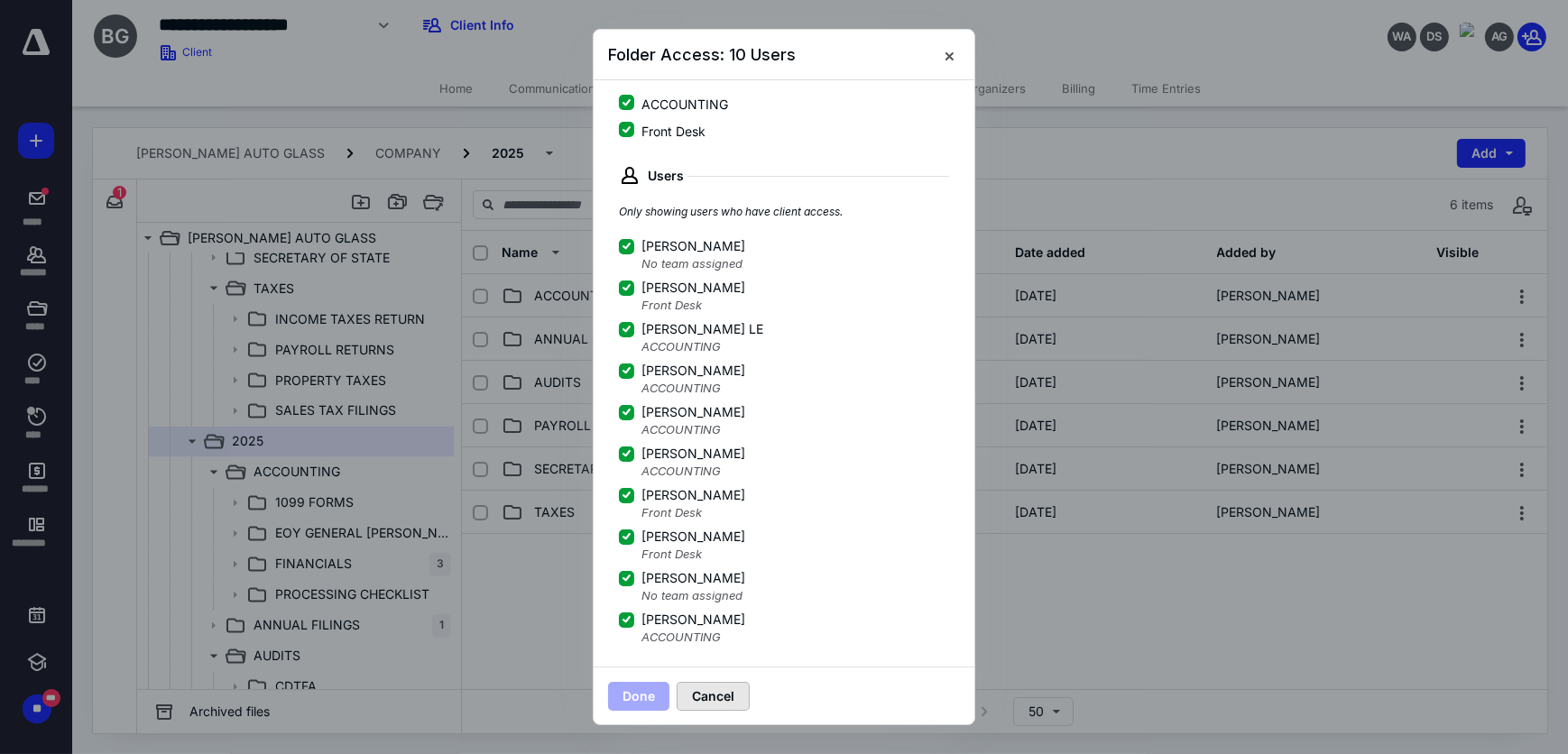 click on "Cancel" at bounding box center [713, 696] 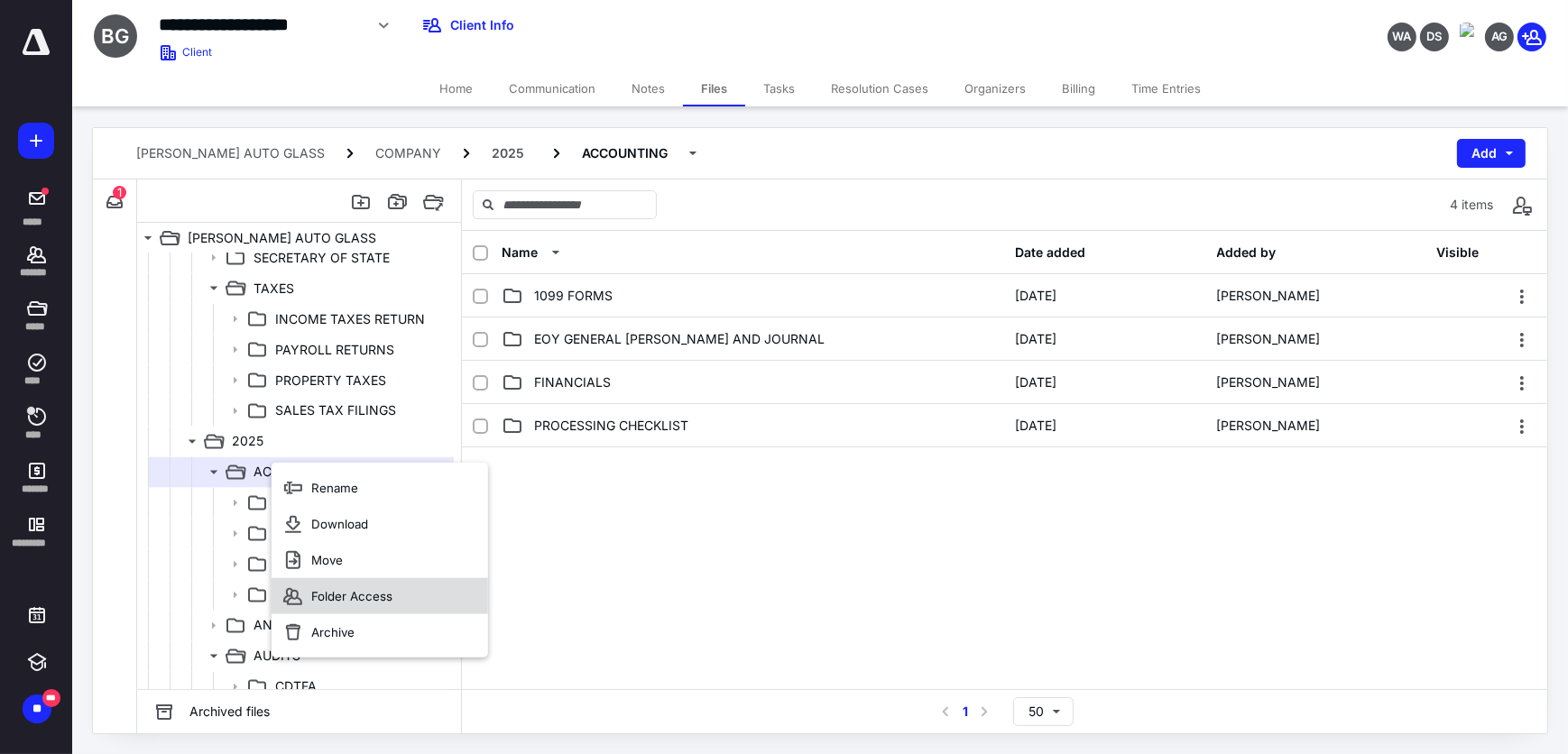 click on "Folder Access" at bounding box center [380, 596] 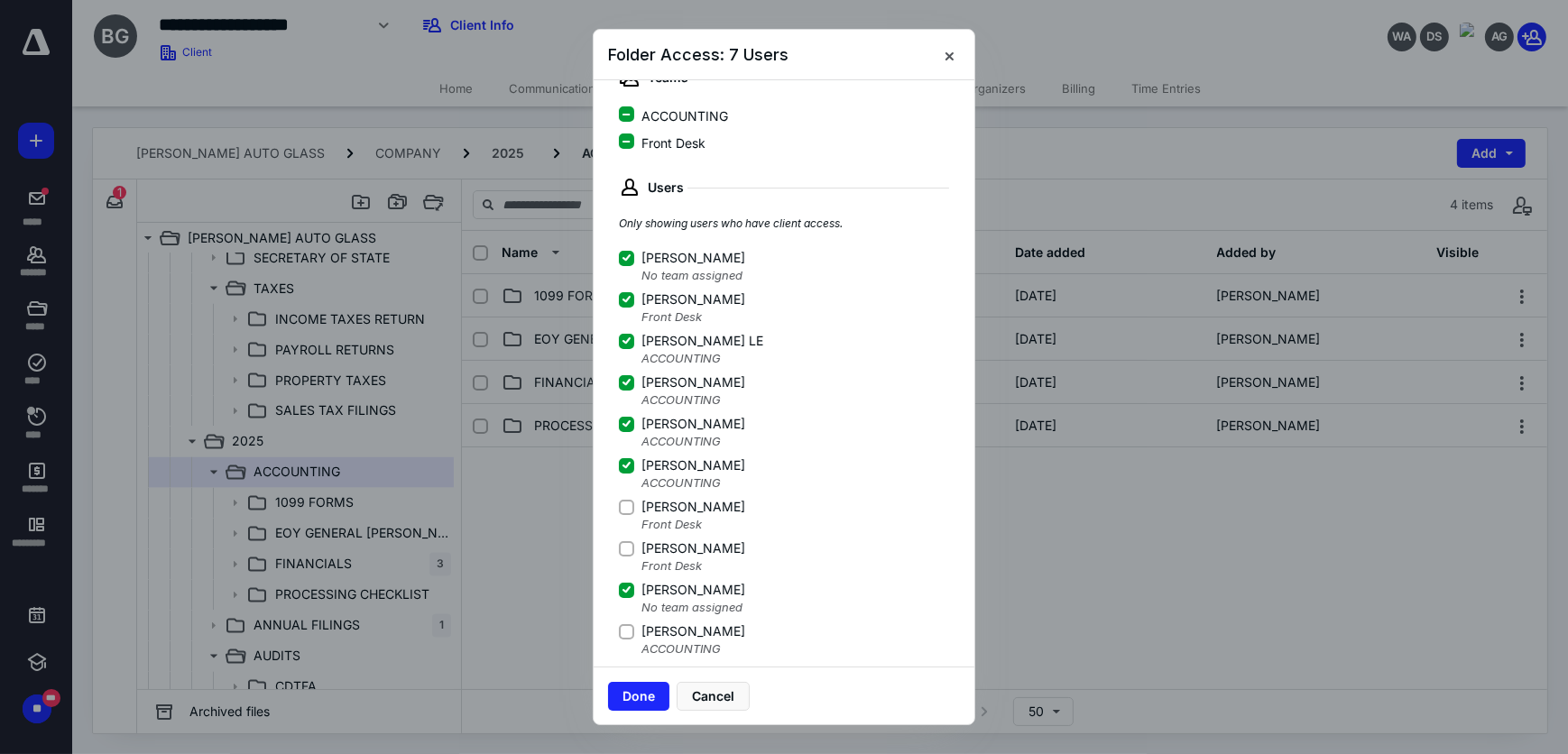 scroll, scrollTop: 194, scrollLeft: 0, axis: vertical 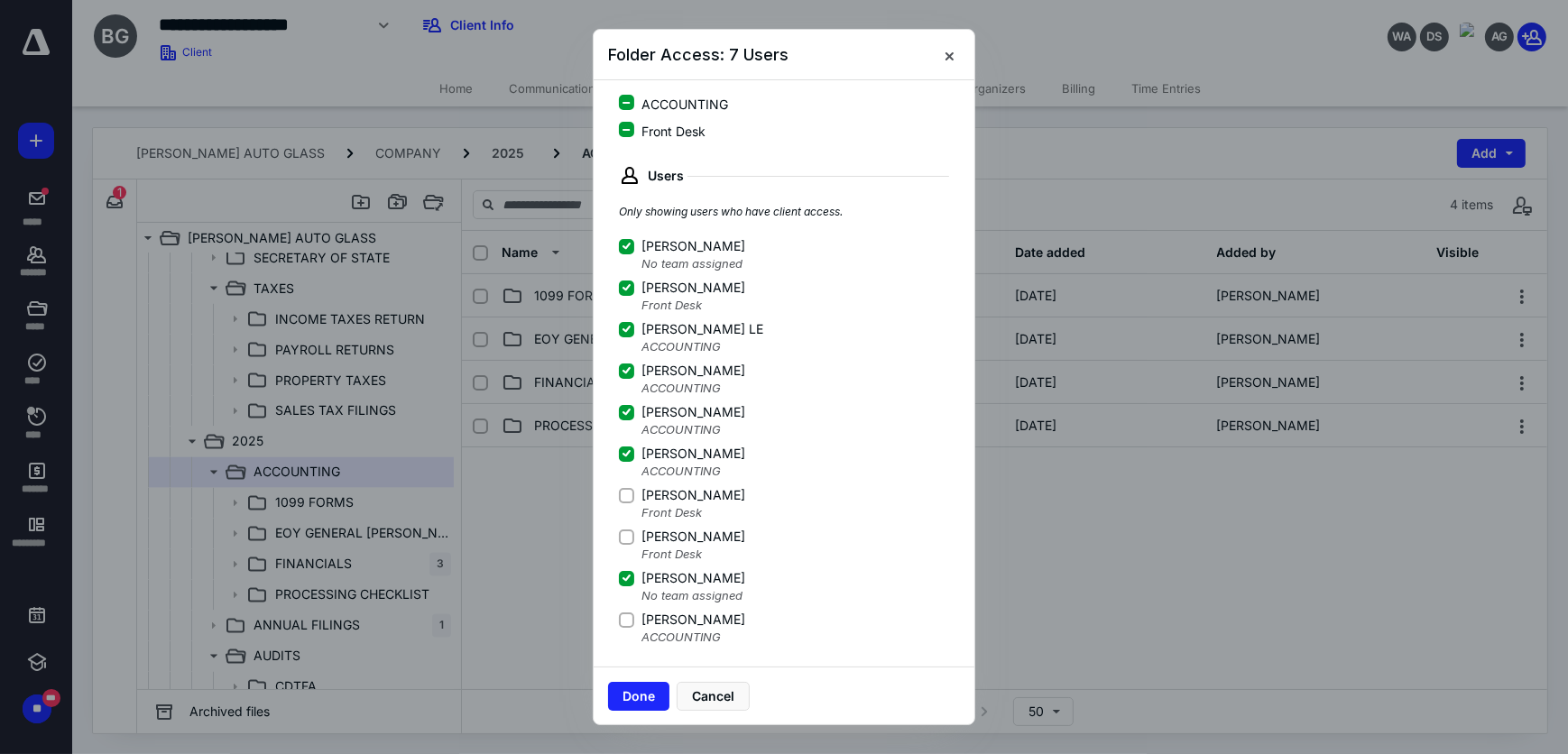 click on "[PERSON_NAME]" at bounding box center [693, 620] 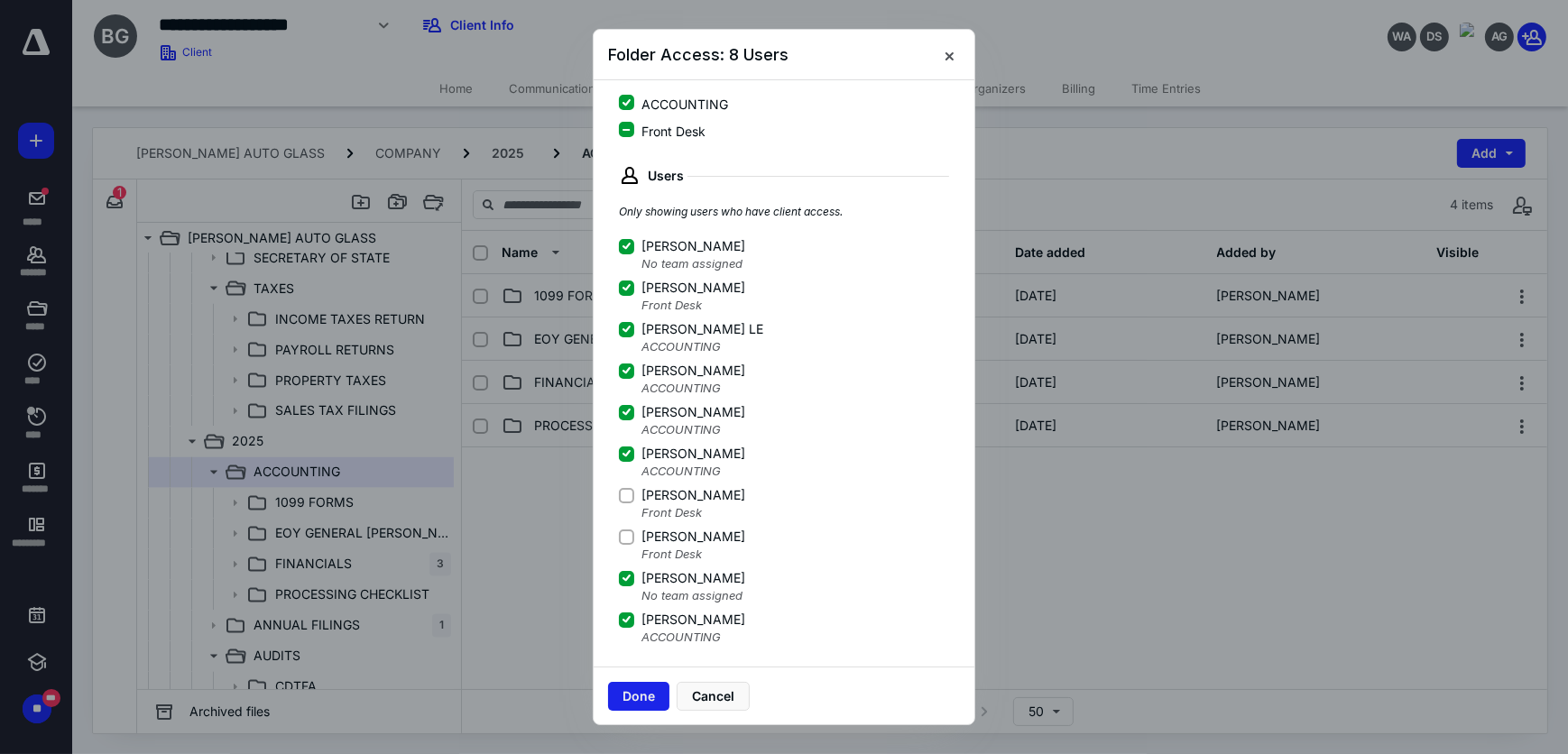 click on "Done" at bounding box center (639, 696) 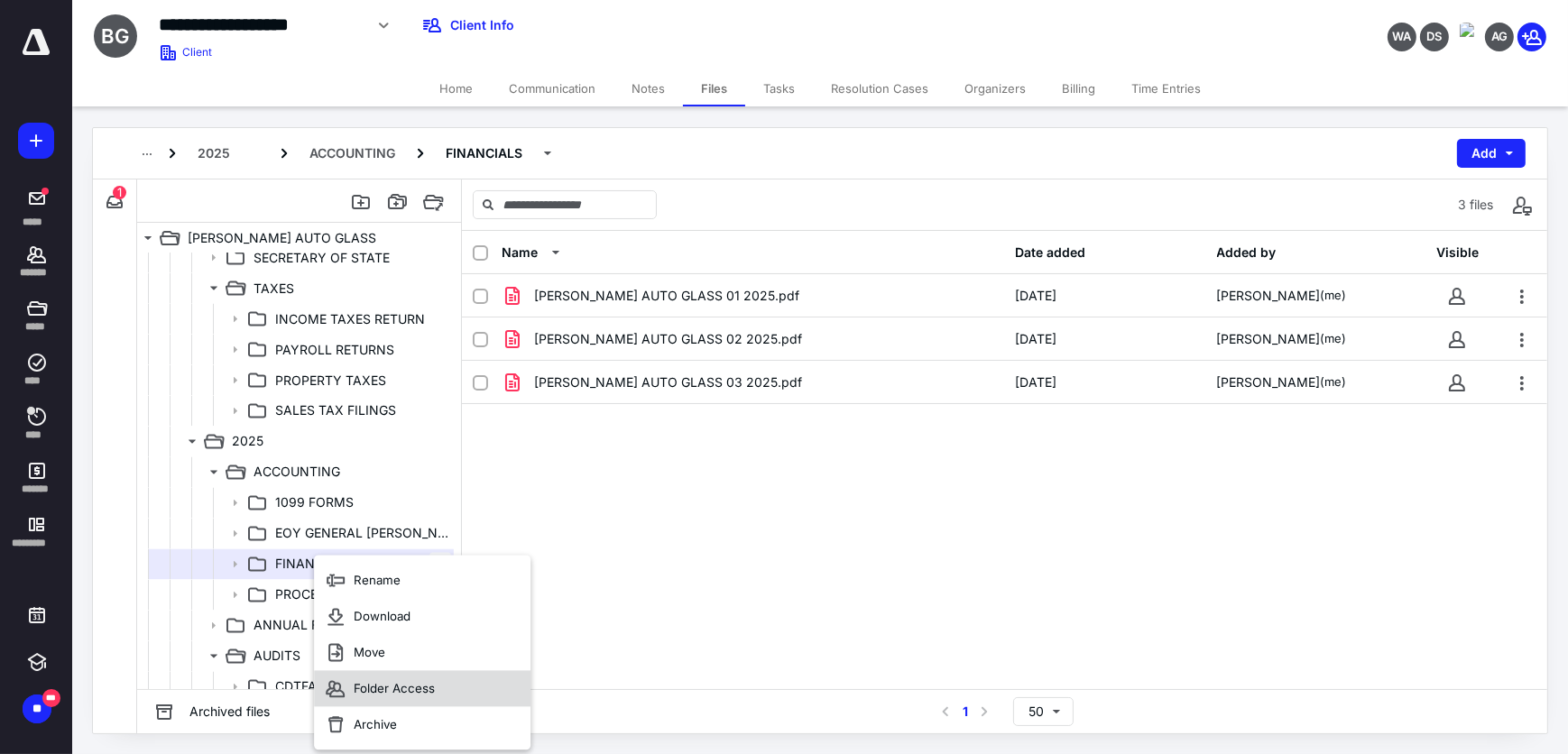 click on "Folder Access" at bounding box center (422, 688) 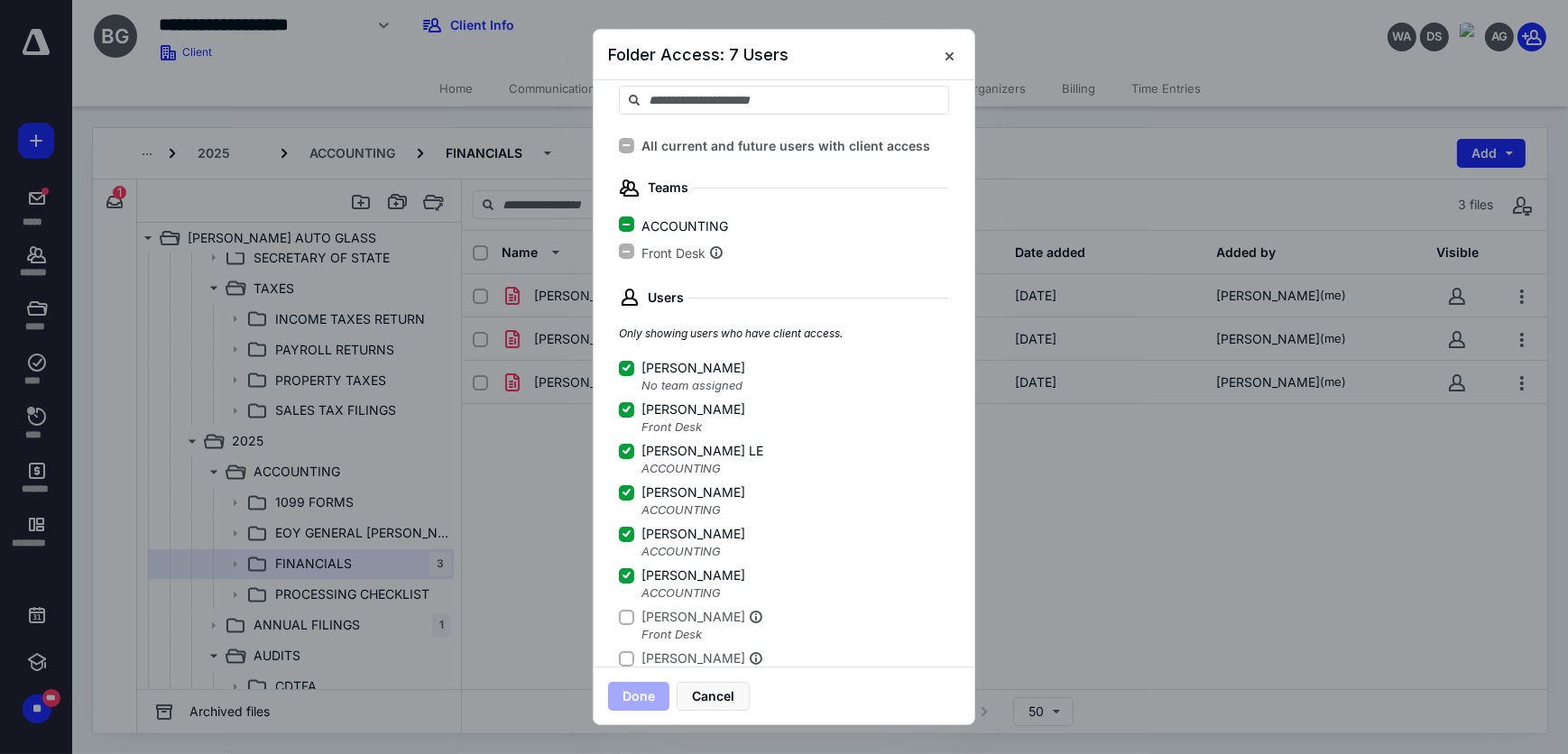 scroll, scrollTop: 194, scrollLeft: 0, axis: vertical 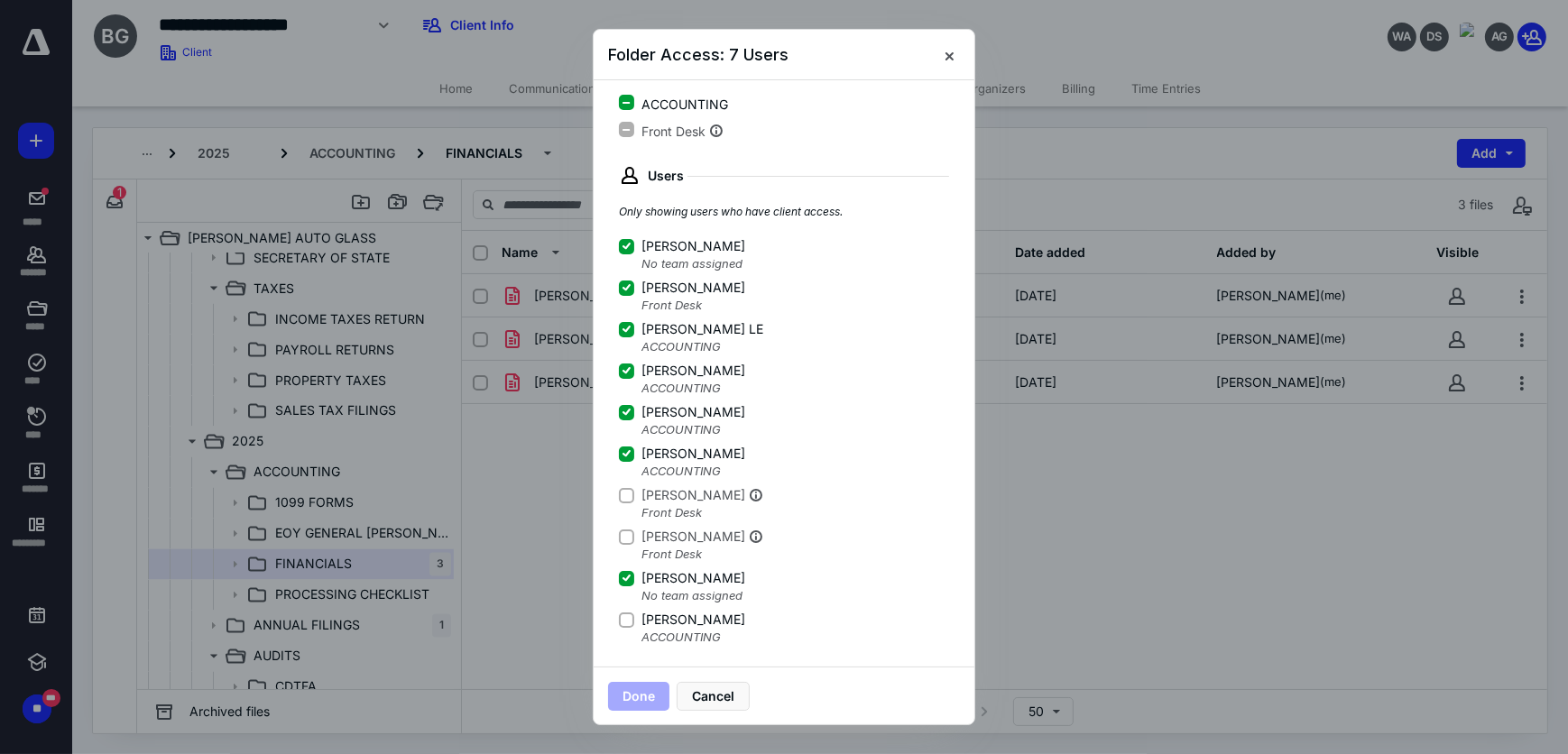 click on "FINANCIALS All current and future users with client access Teams ACCOUNTING Front Desk Users Only showing users who have client access. [PERSON_NAME] No team assigned [PERSON_NAME] Front Desk [PERSON_NAME] LE ACCOUNTING [PERSON_NAME] ACCOUNTING [PERSON_NAME] ACCOUNTING [PERSON_NAME] ACCOUNTING [PERSON_NAME] Front Desk [PERSON_NAME] Front Desk [PERSON_NAME] No team assigned [PERSON_NAME] ACCOUNTING" at bounding box center [784, 373] 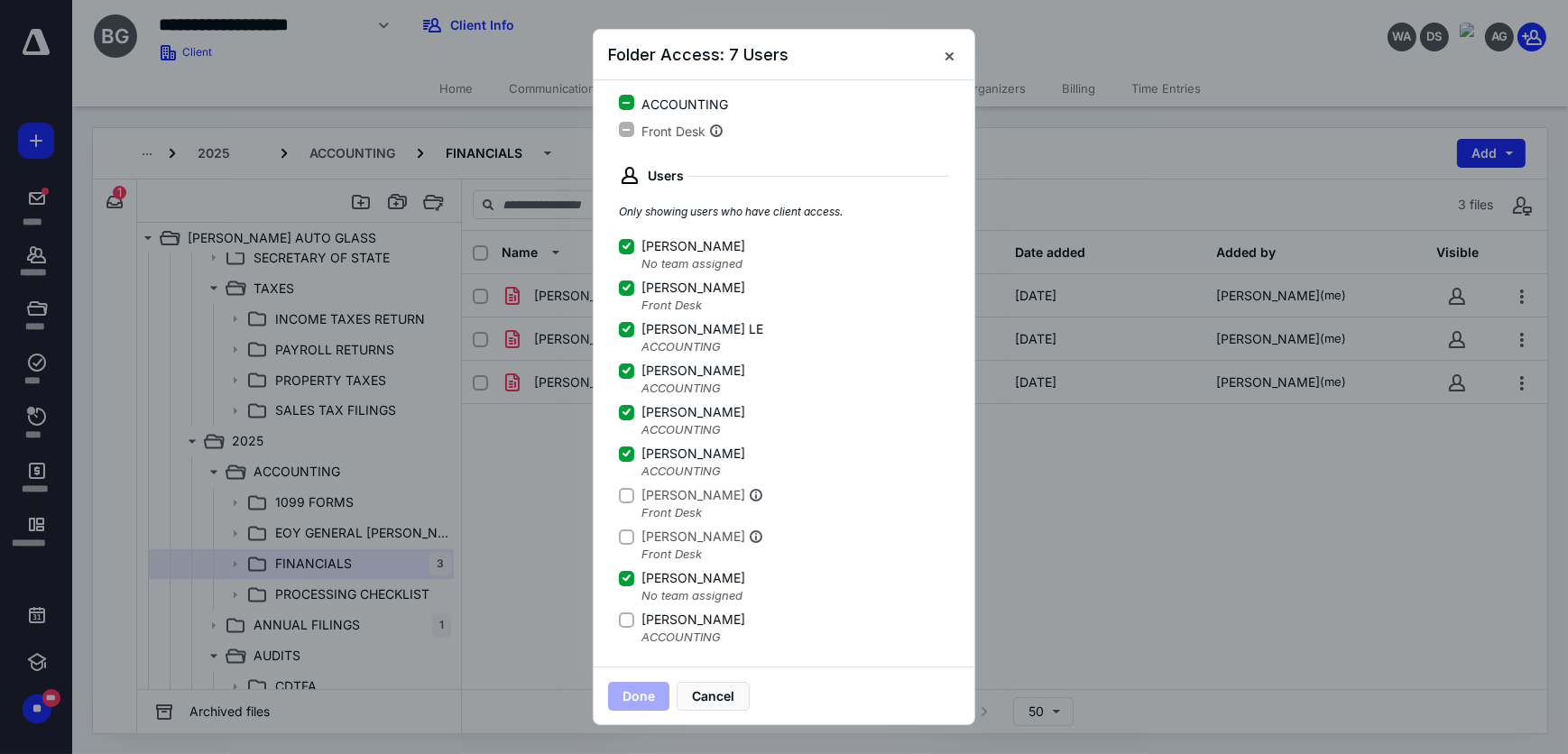 click on "[PERSON_NAME]" at bounding box center (693, 620) 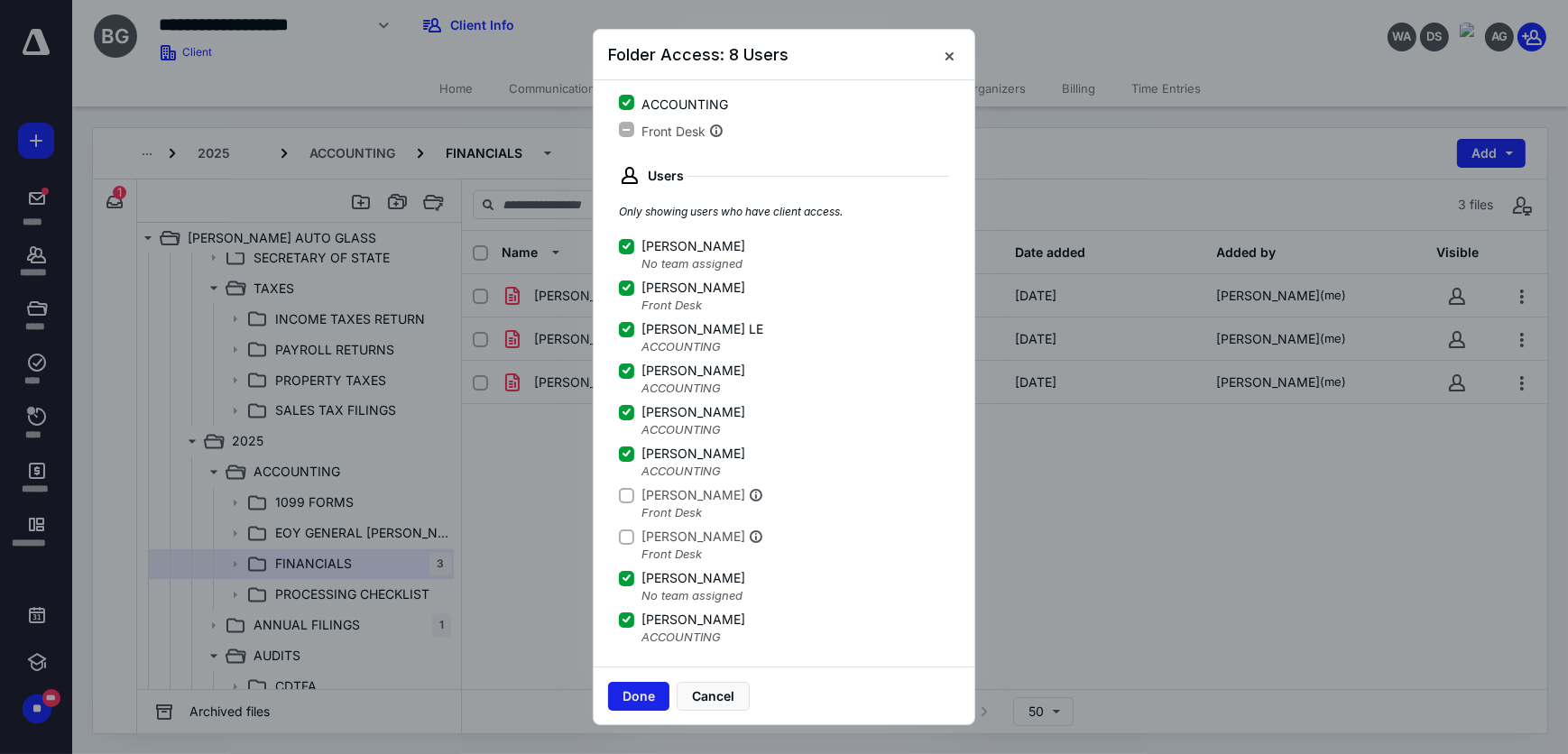 click on "Done" at bounding box center [639, 696] 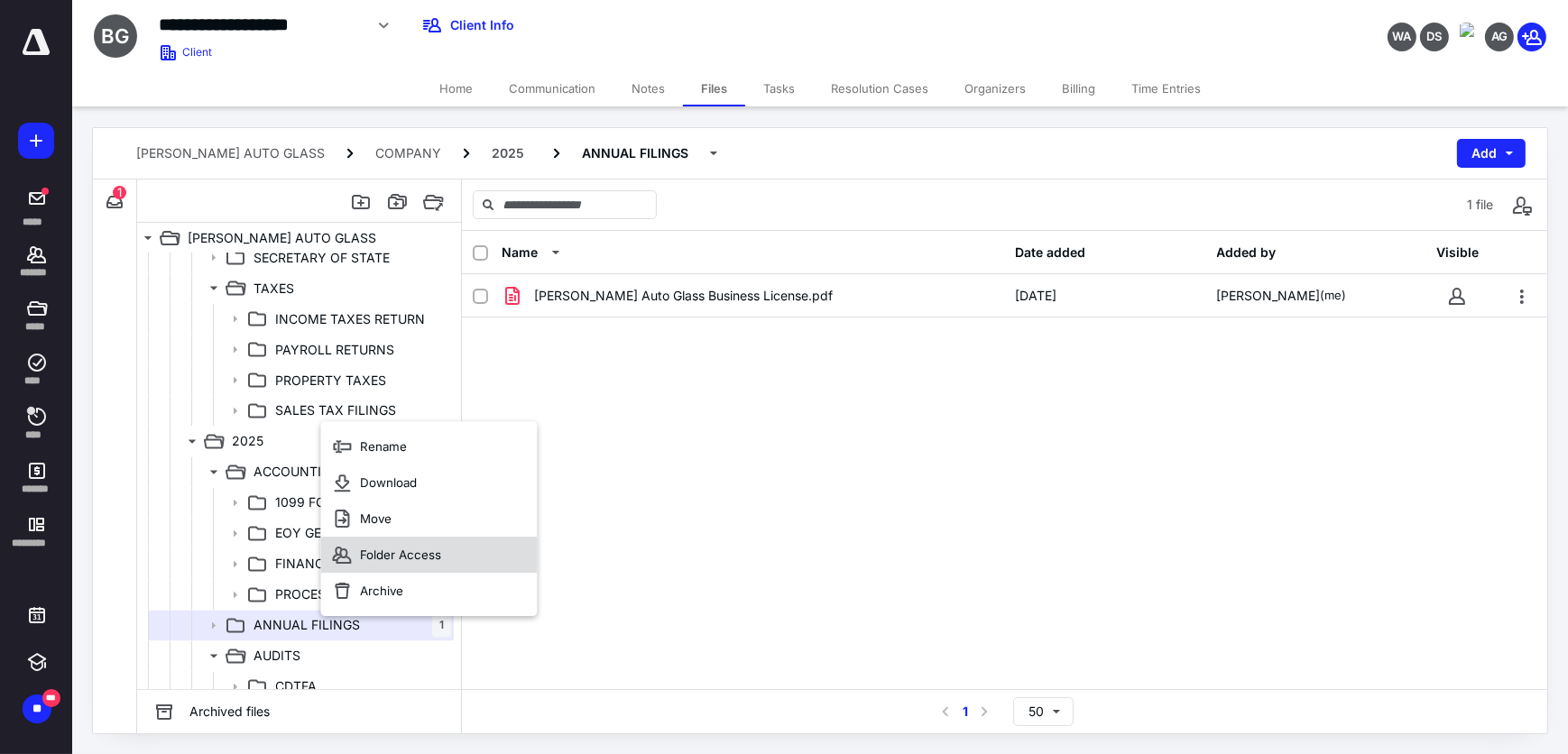 click on "Folder Access" at bounding box center (401, 556) 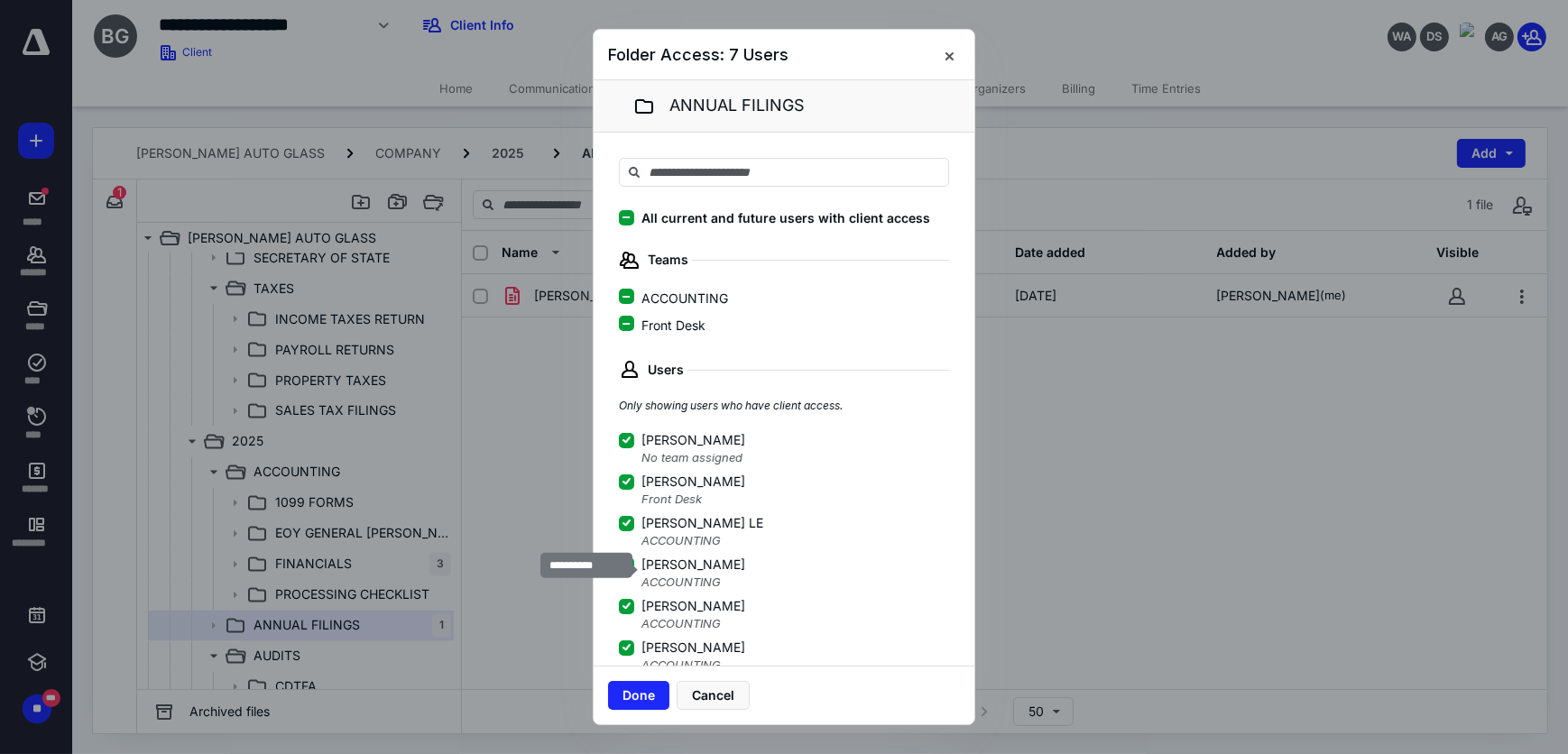 scroll, scrollTop: 194, scrollLeft: 0, axis: vertical 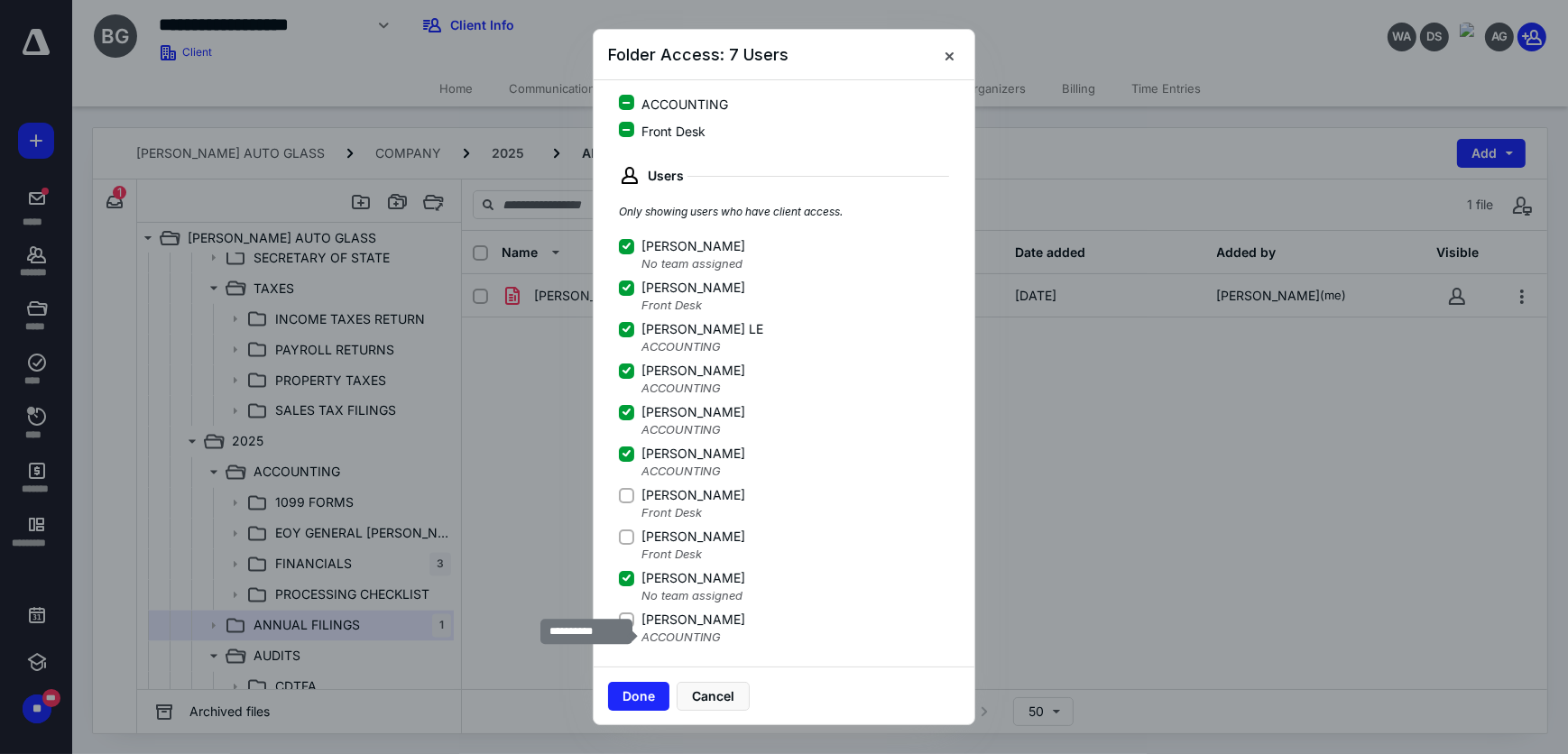 click on "[PERSON_NAME]" at bounding box center (693, 620) 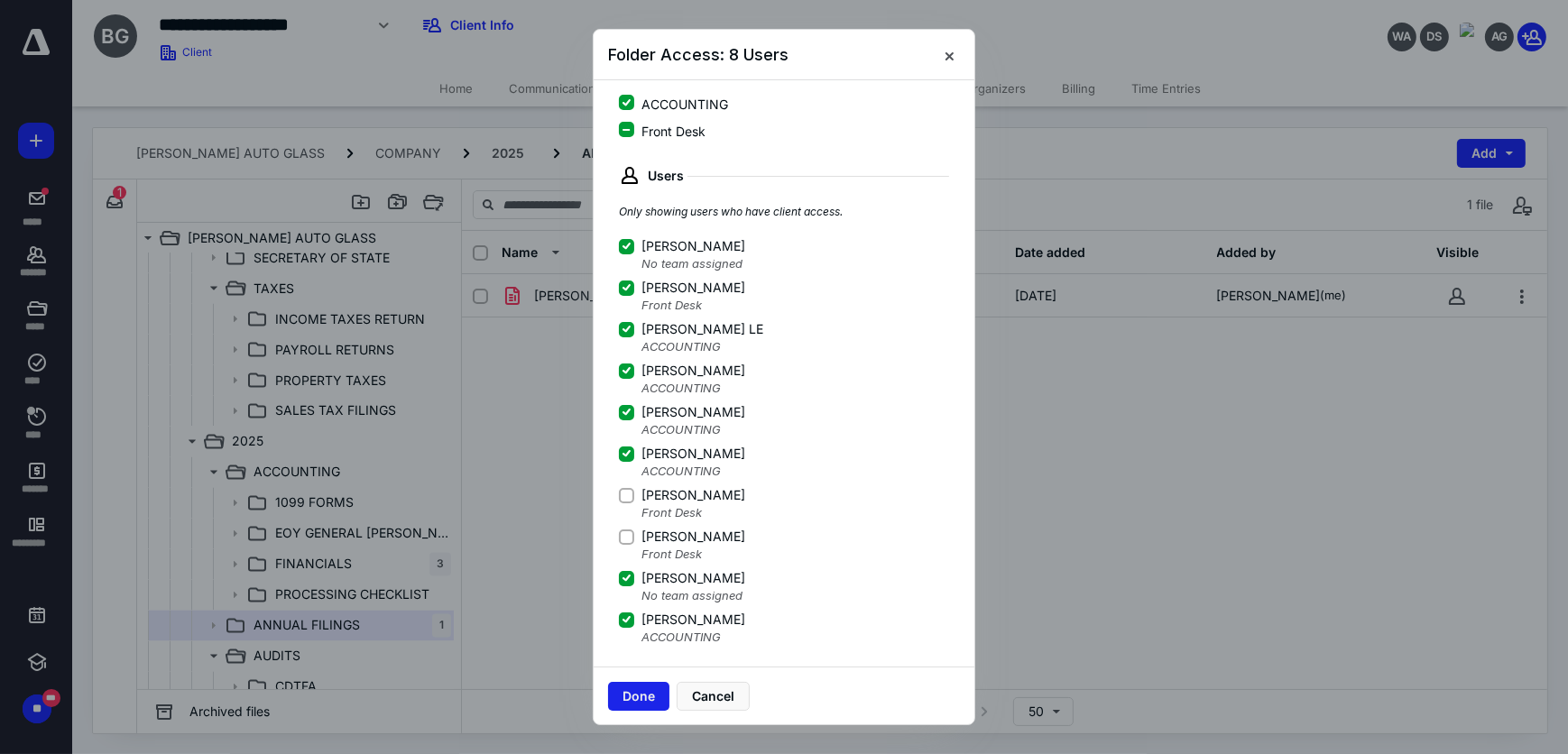 click on "Done" at bounding box center [639, 696] 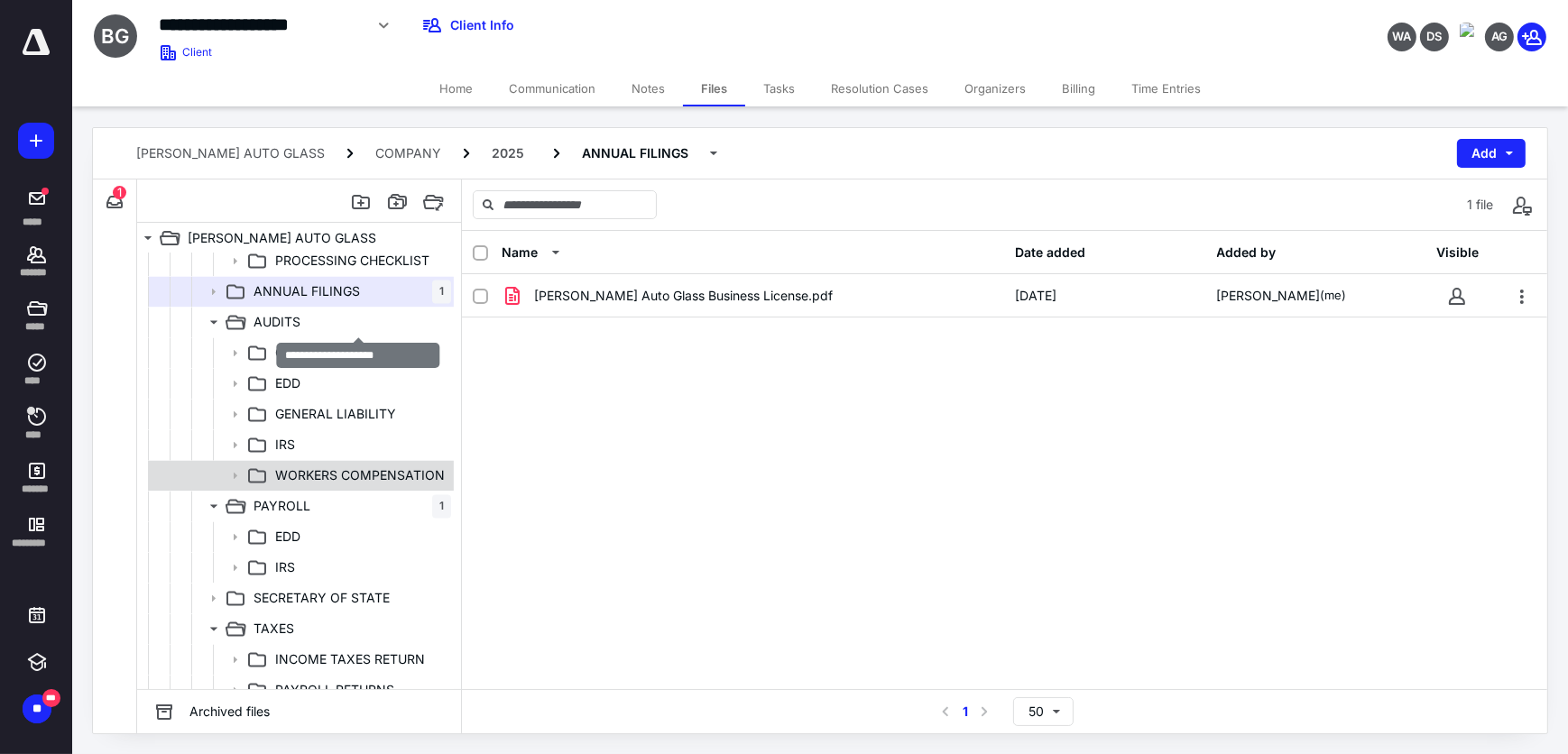 scroll, scrollTop: 4673, scrollLeft: 0, axis: vertical 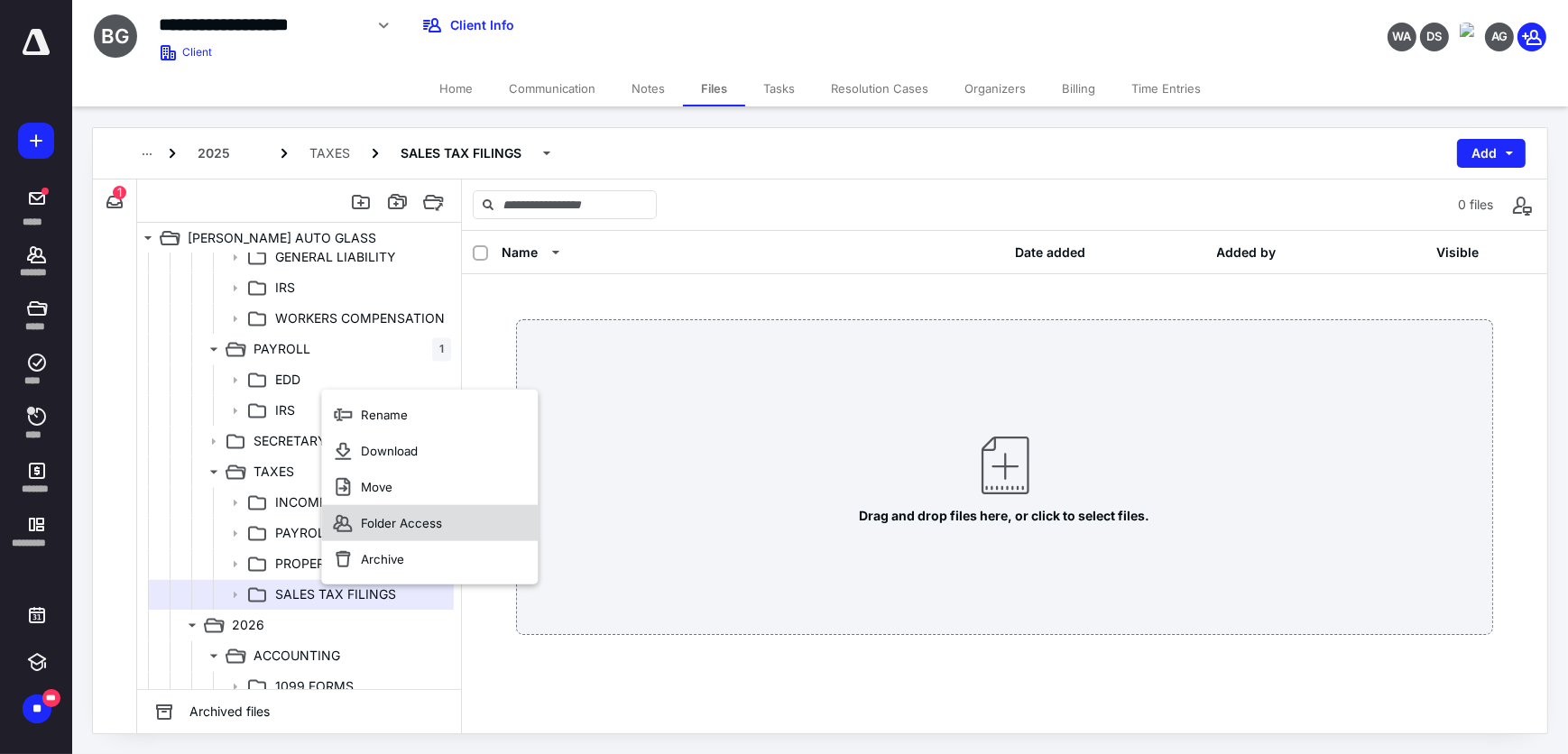 click on "Folder Access" at bounding box center [429, 523] 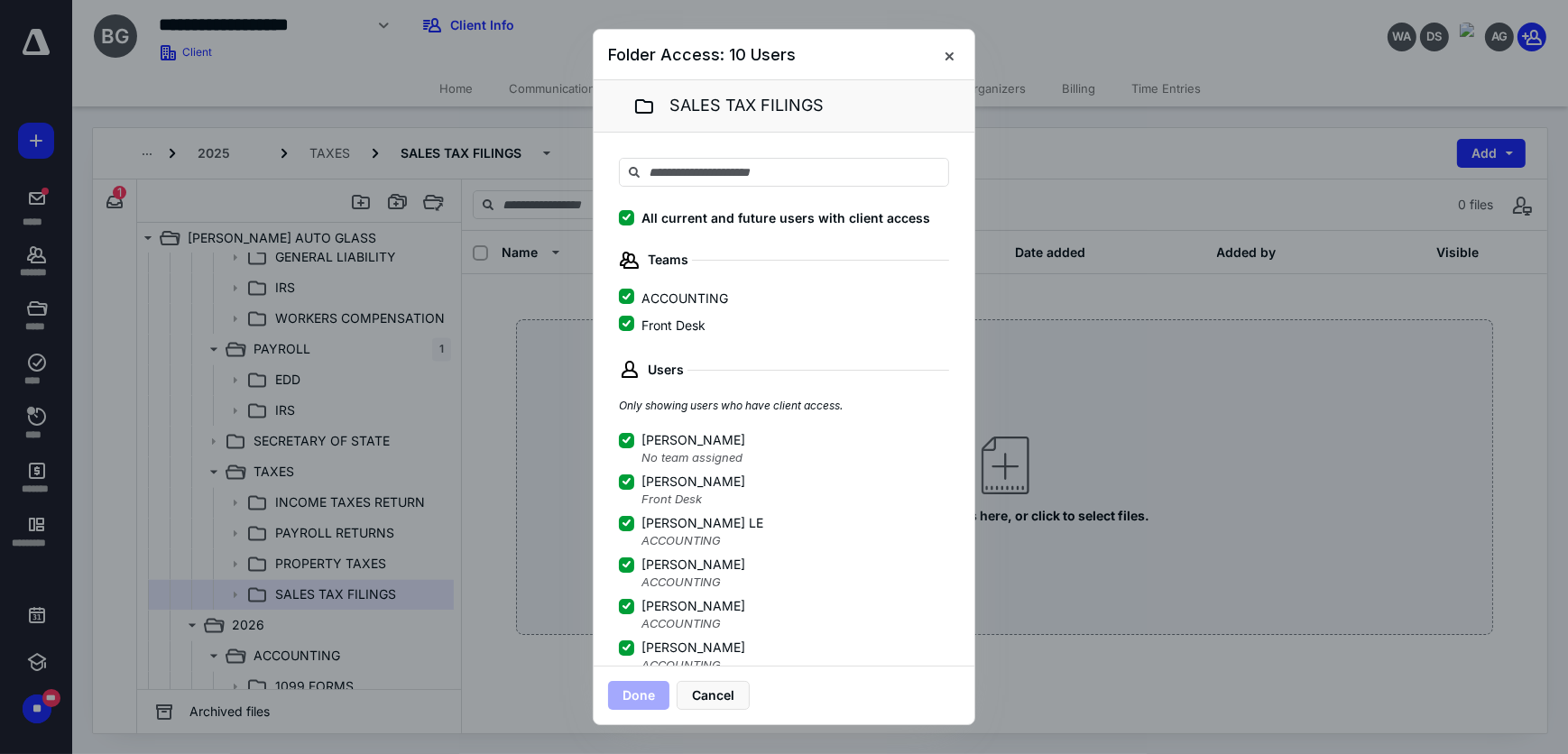scroll, scrollTop: 194, scrollLeft: 0, axis: vertical 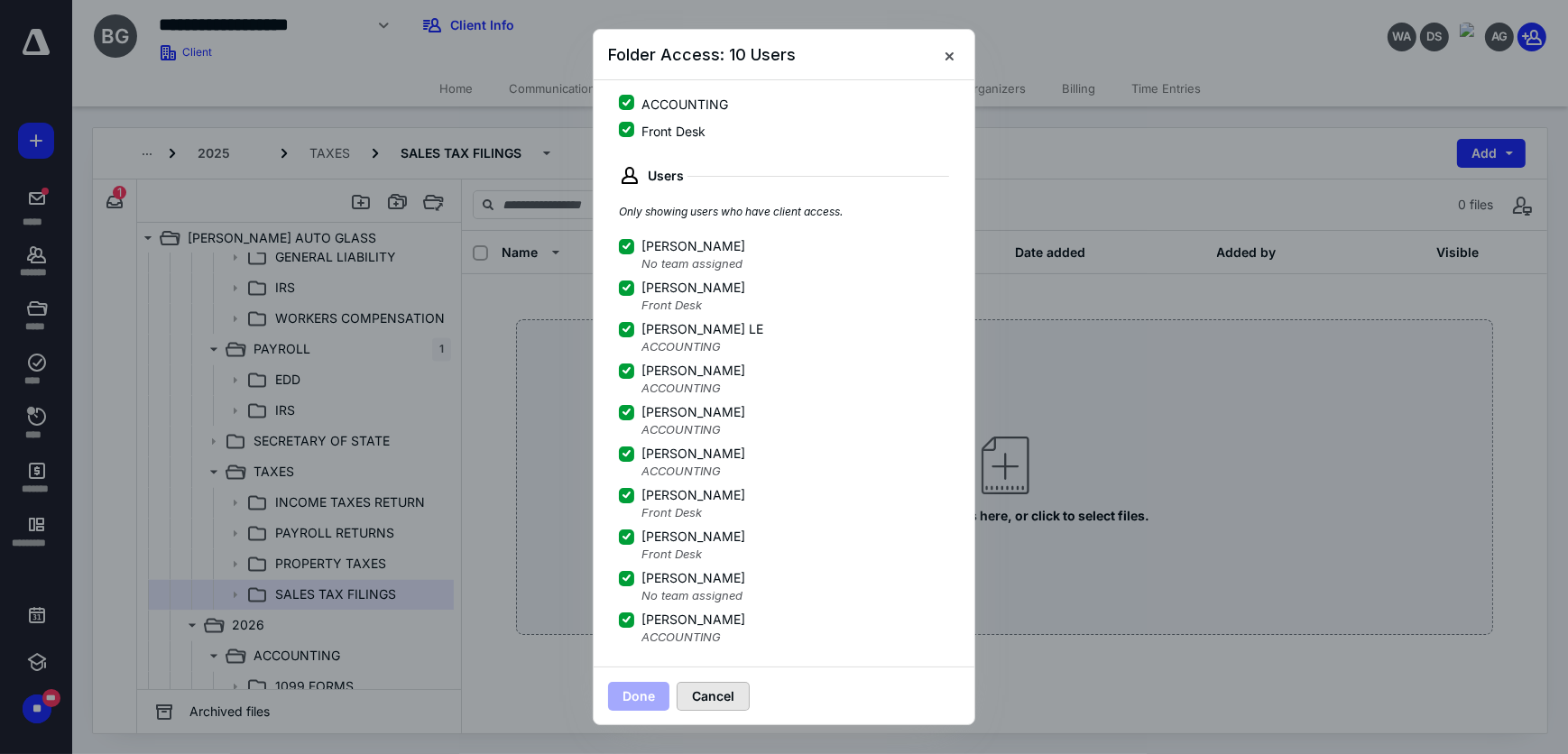 click on "Cancel" at bounding box center (713, 696) 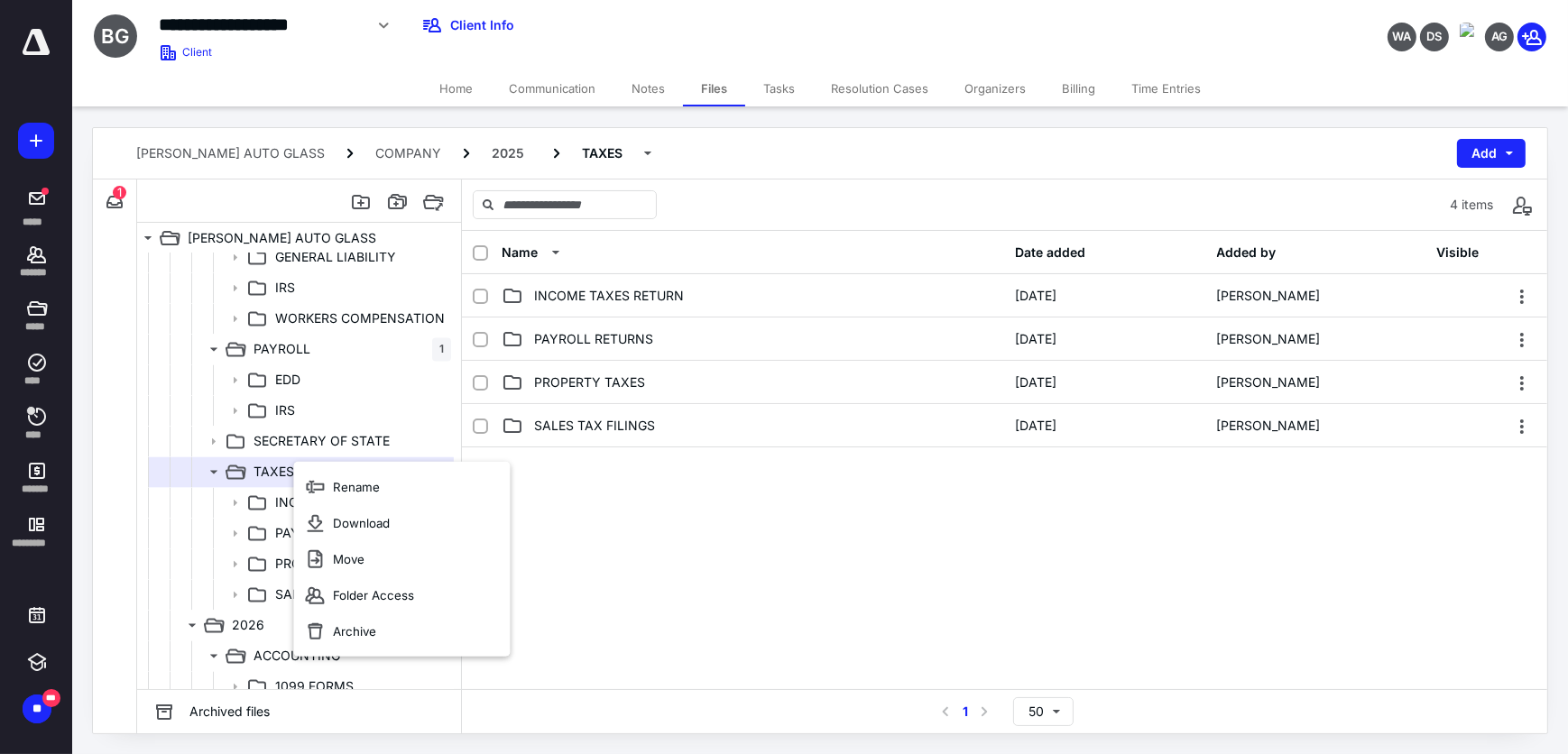 click at bounding box center (1004, 583) 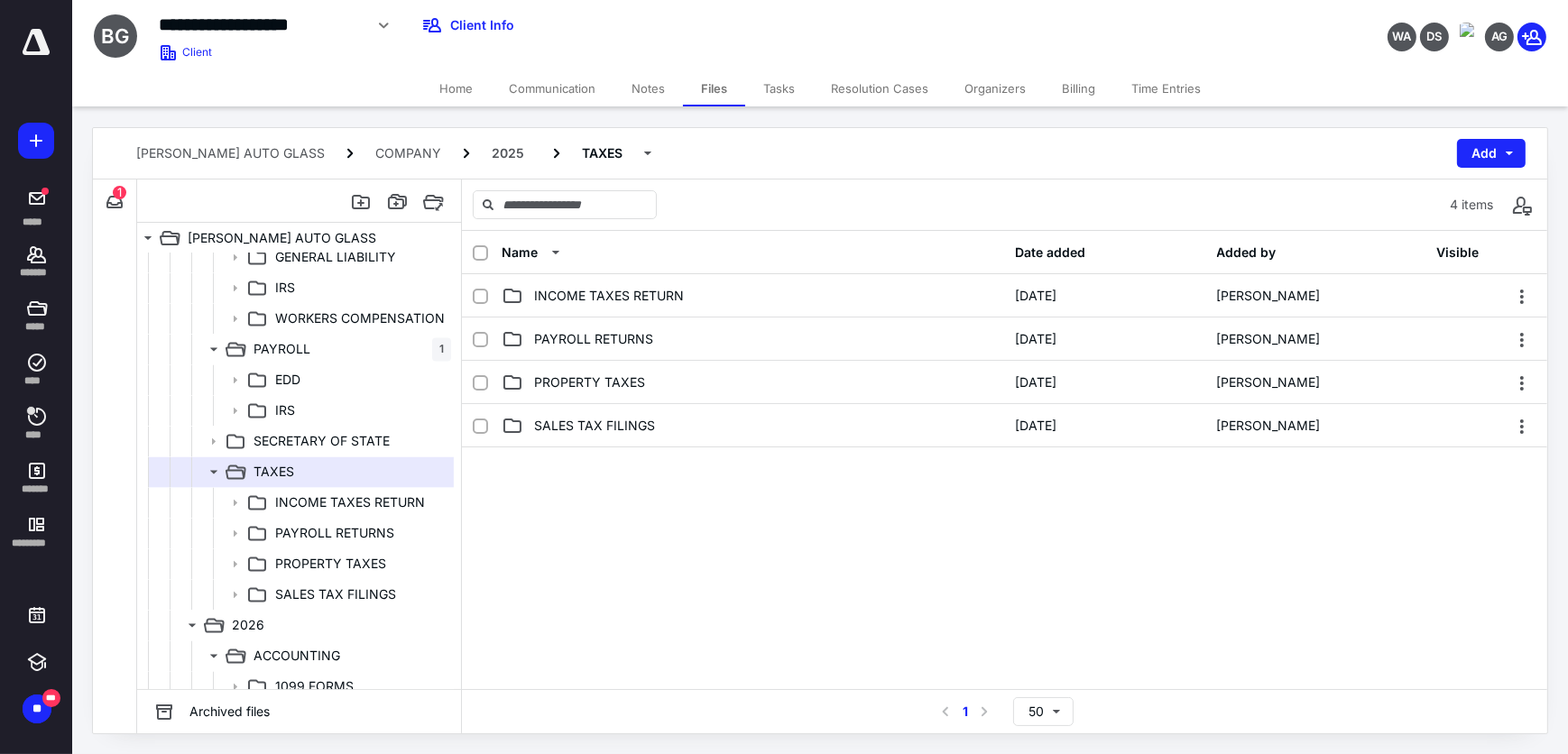 scroll, scrollTop: 27, scrollLeft: 0, axis: vertical 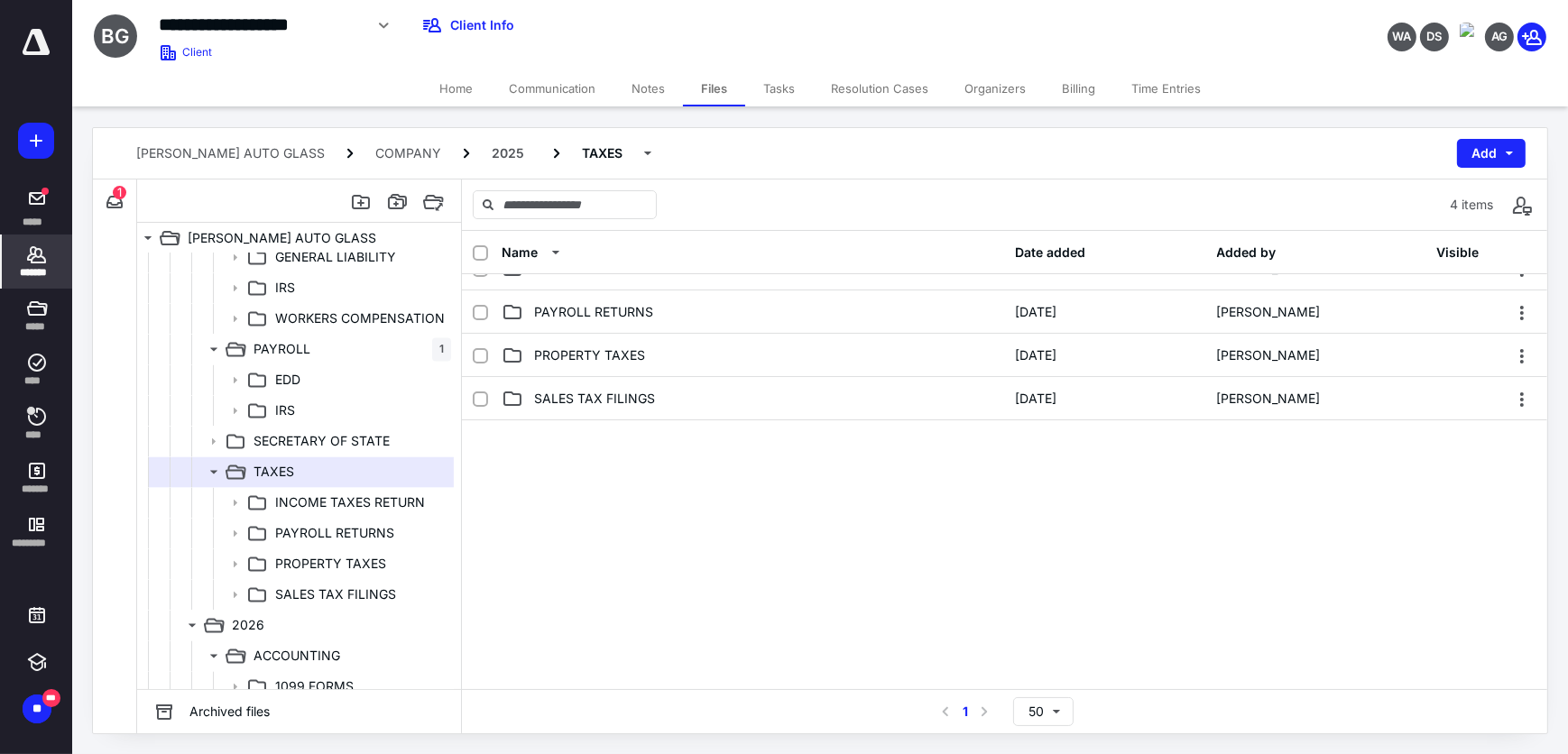 click 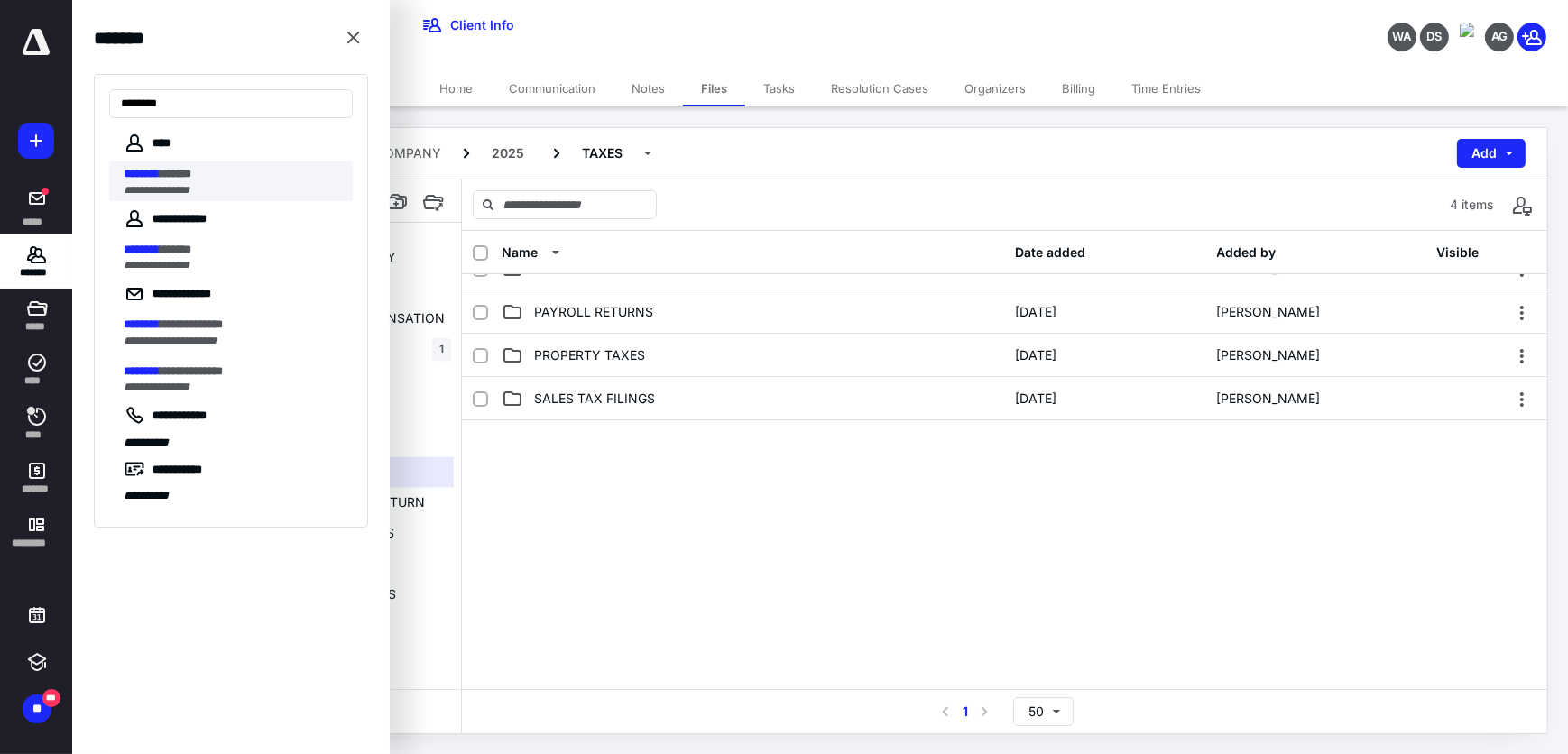type on "********" 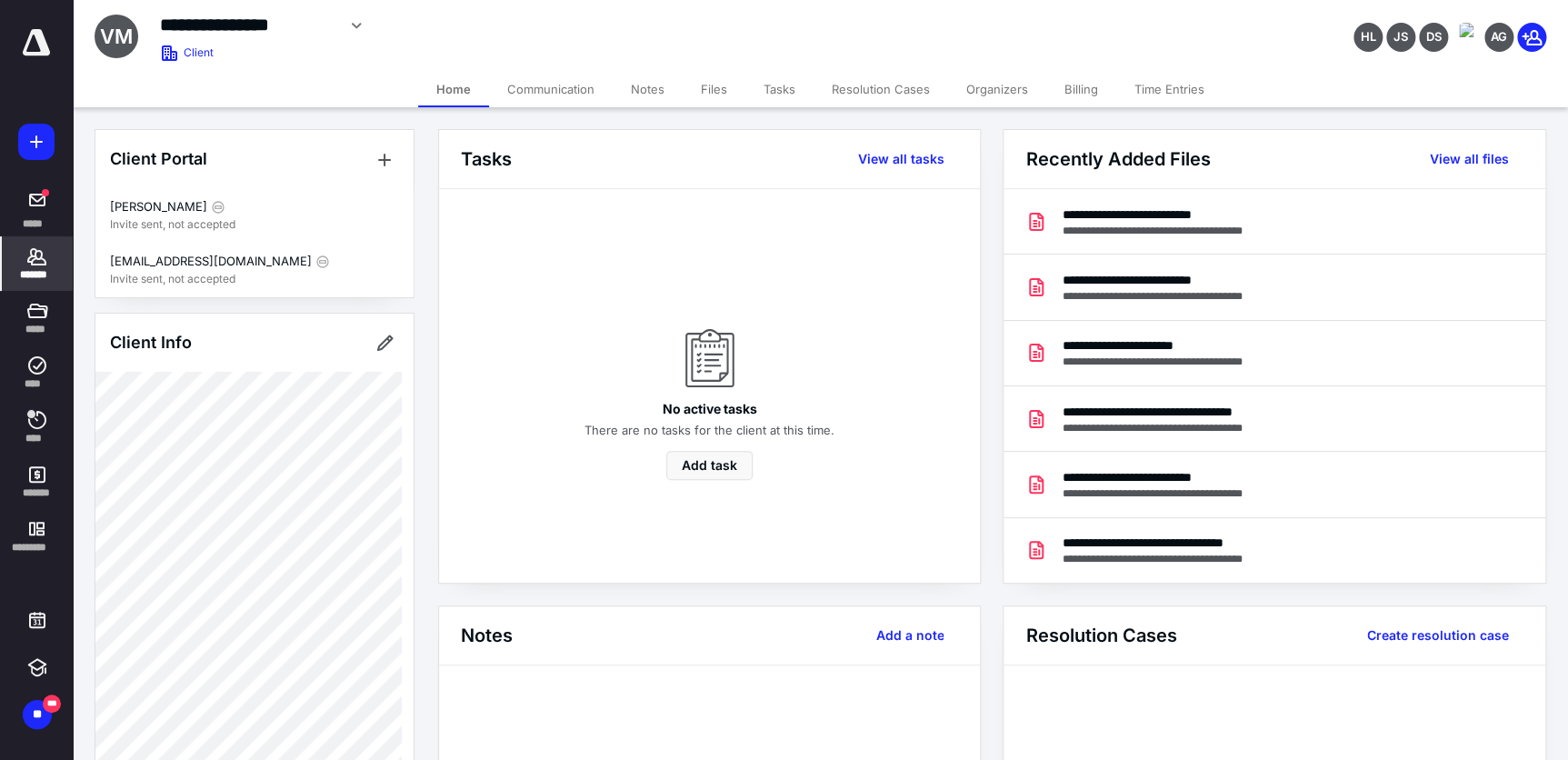 click on "Tasks" at bounding box center [779, 89] 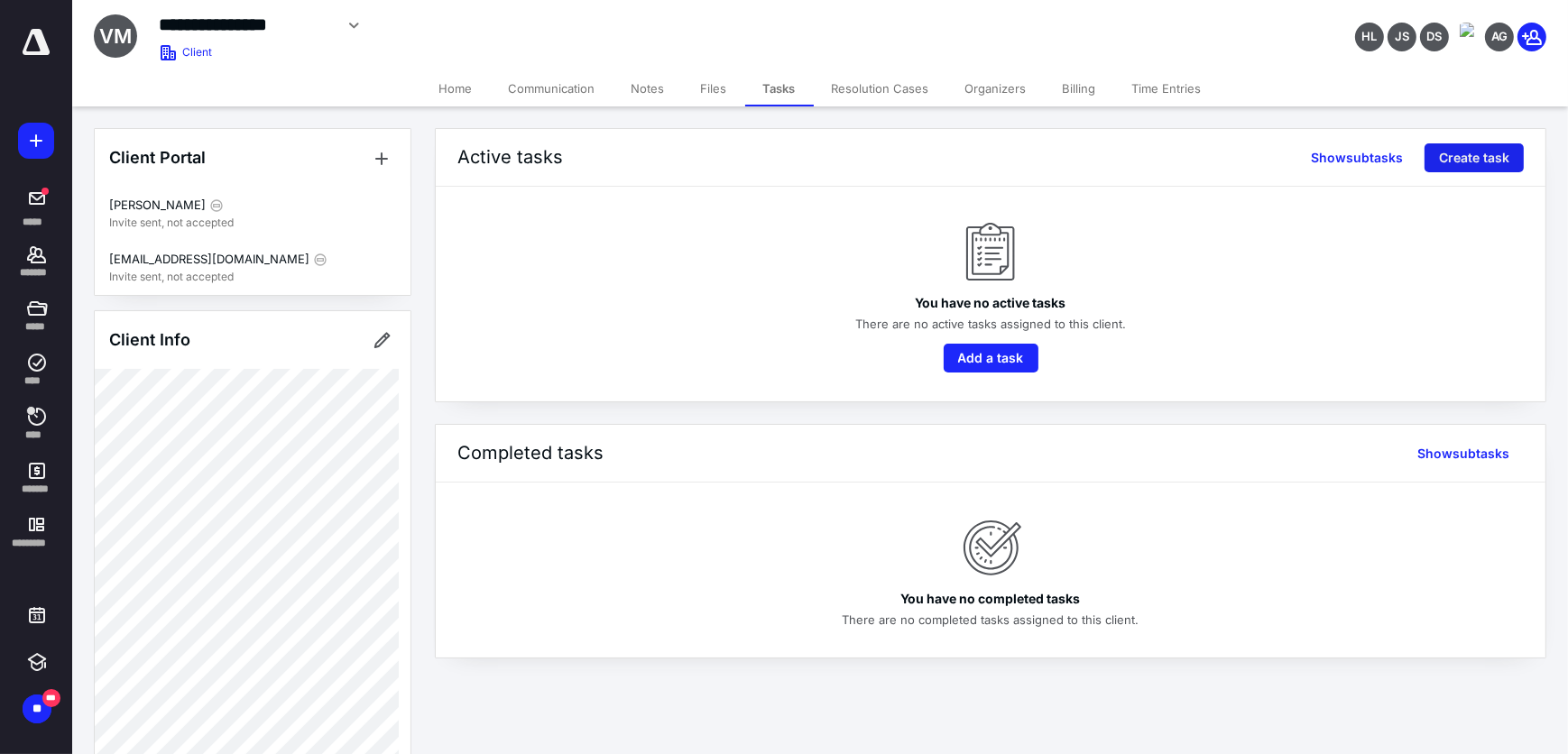 click on "Create task" at bounding box center [1474, 158] 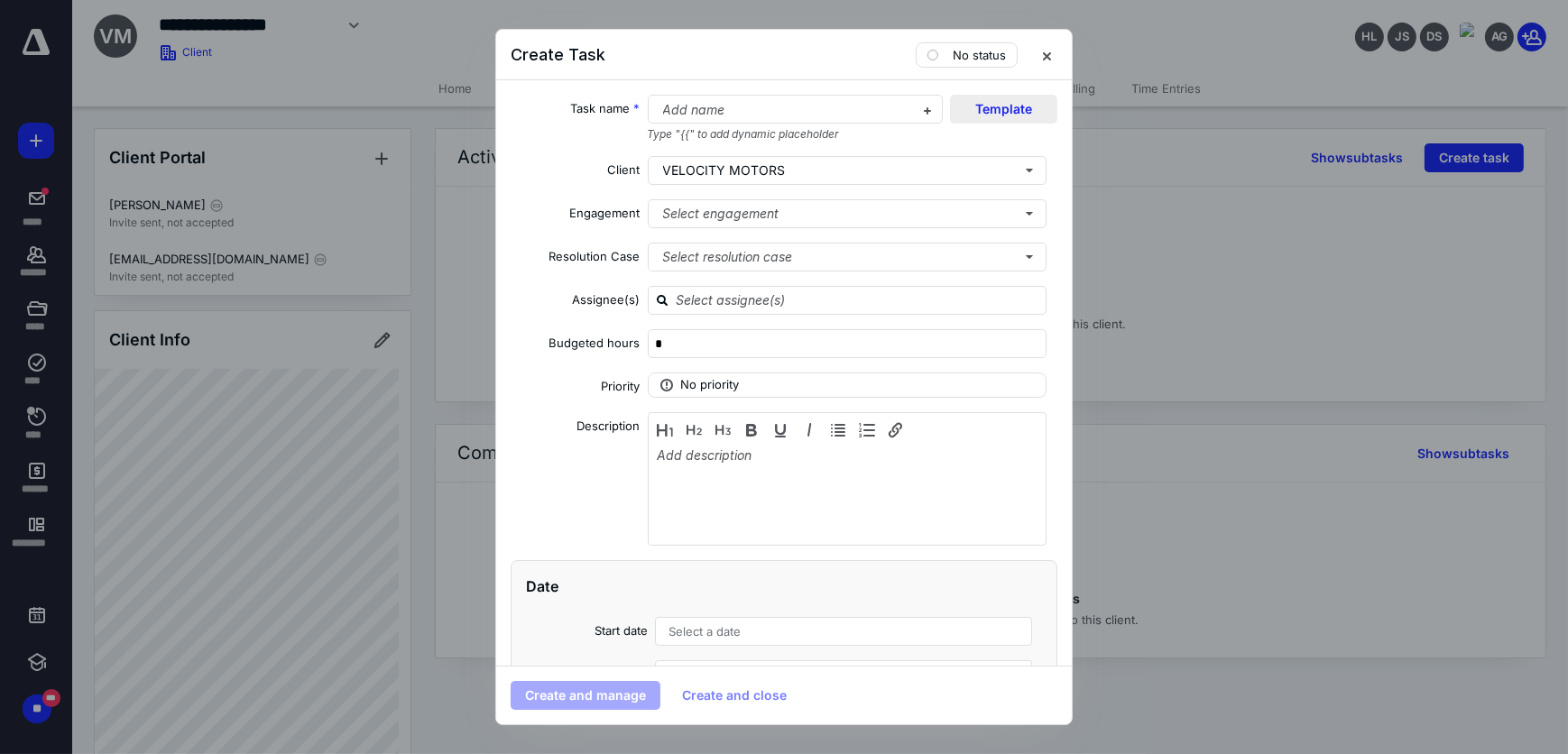 click on "Template" at bounding box center (1003, 109) 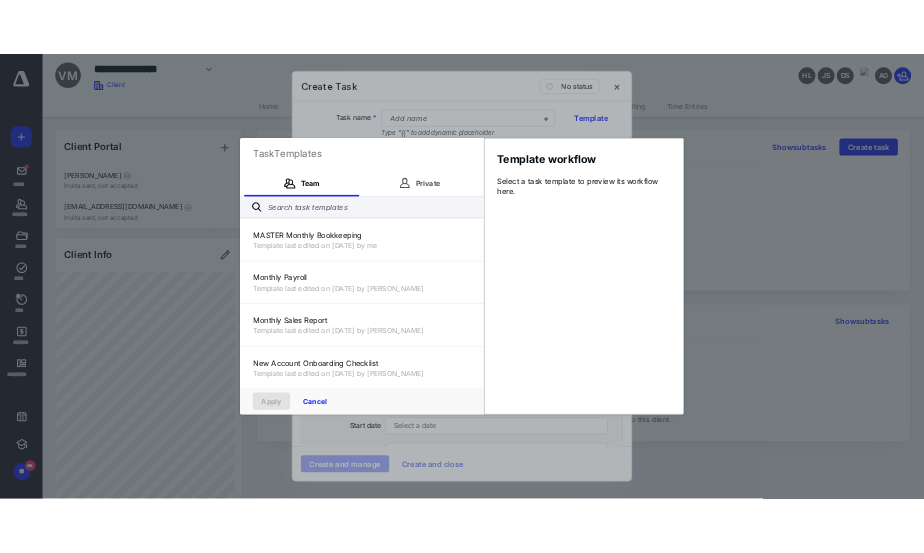 scroll, scrollTop: 1090, scrollLeft: 0, axis: vertical 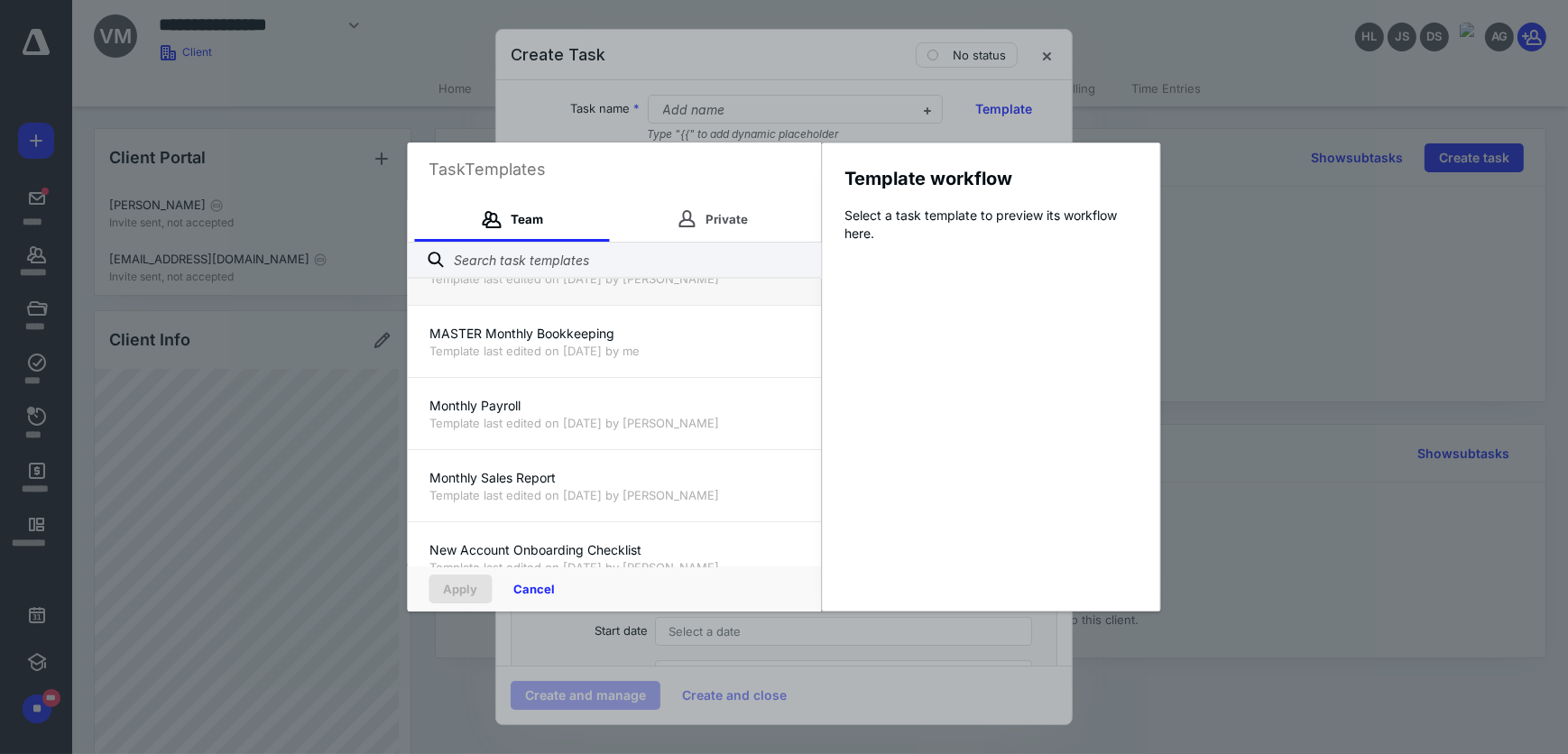 click on "Master Audit Template Template last edited on [DATE] by [PERSON_NAME]" at bounding box center [614, 269] 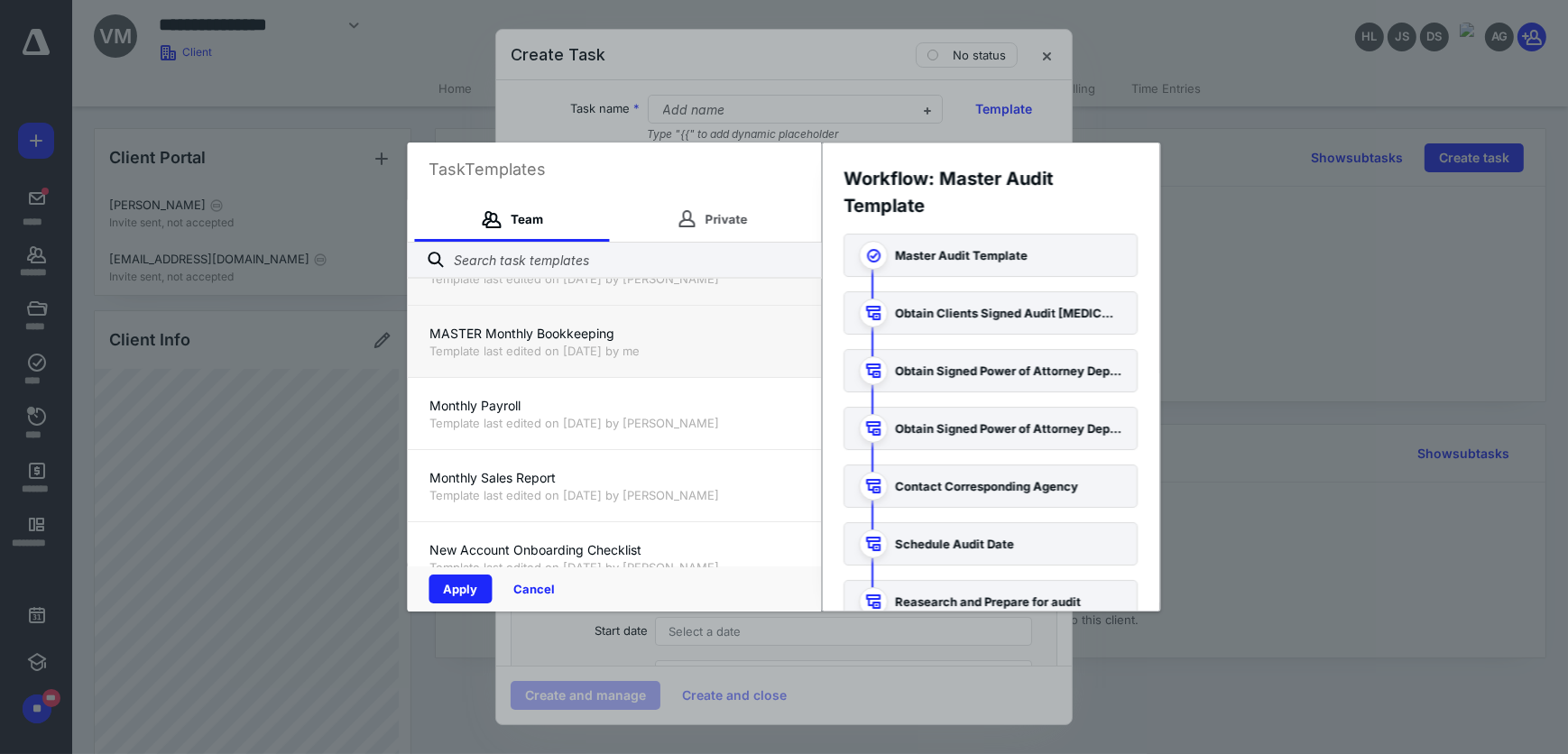 click on "MASTER Monthly Bookkeeping Template last edited on [DATE] by me" at bounding box center [614, 341] 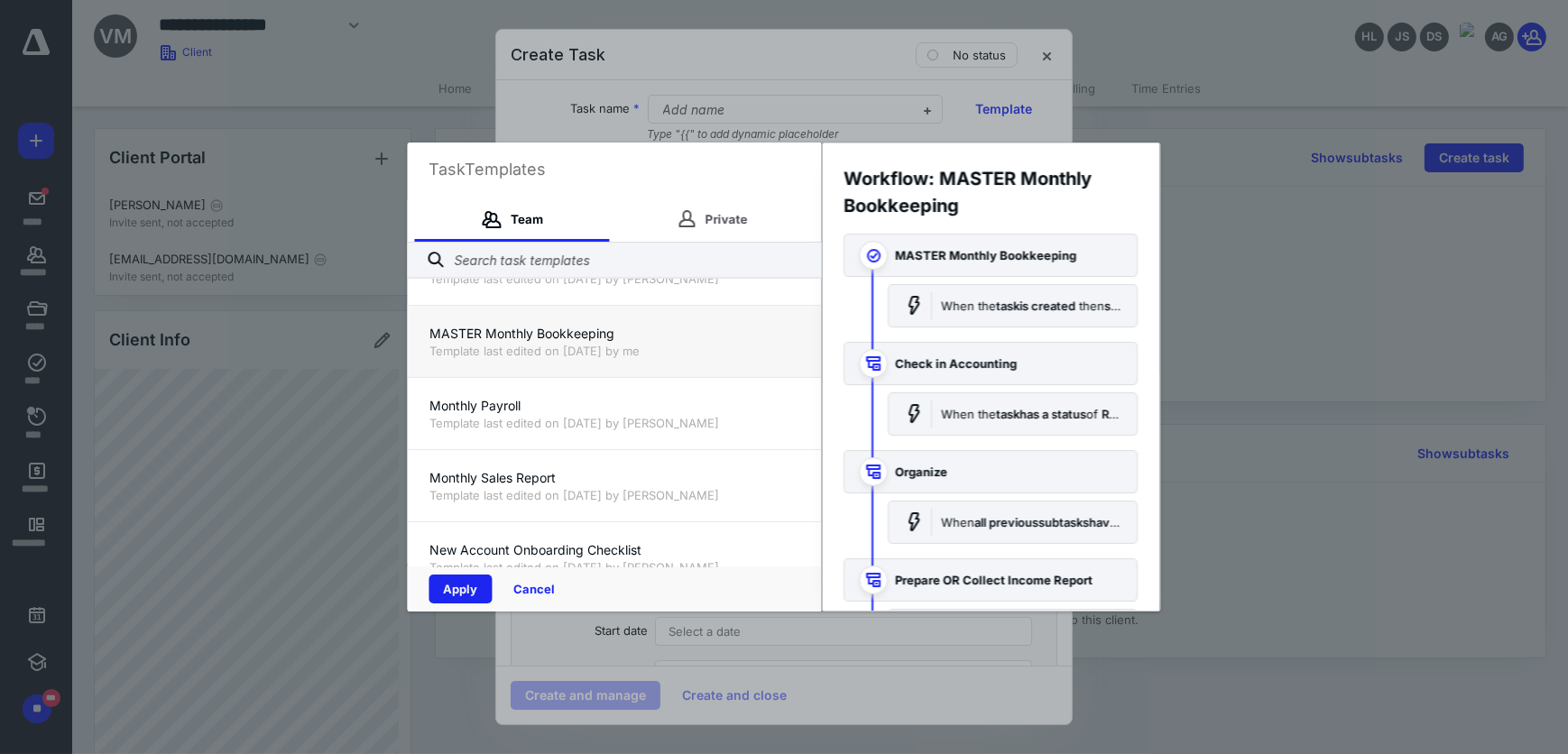 click on "Apply" at bounding box center (461, 589) 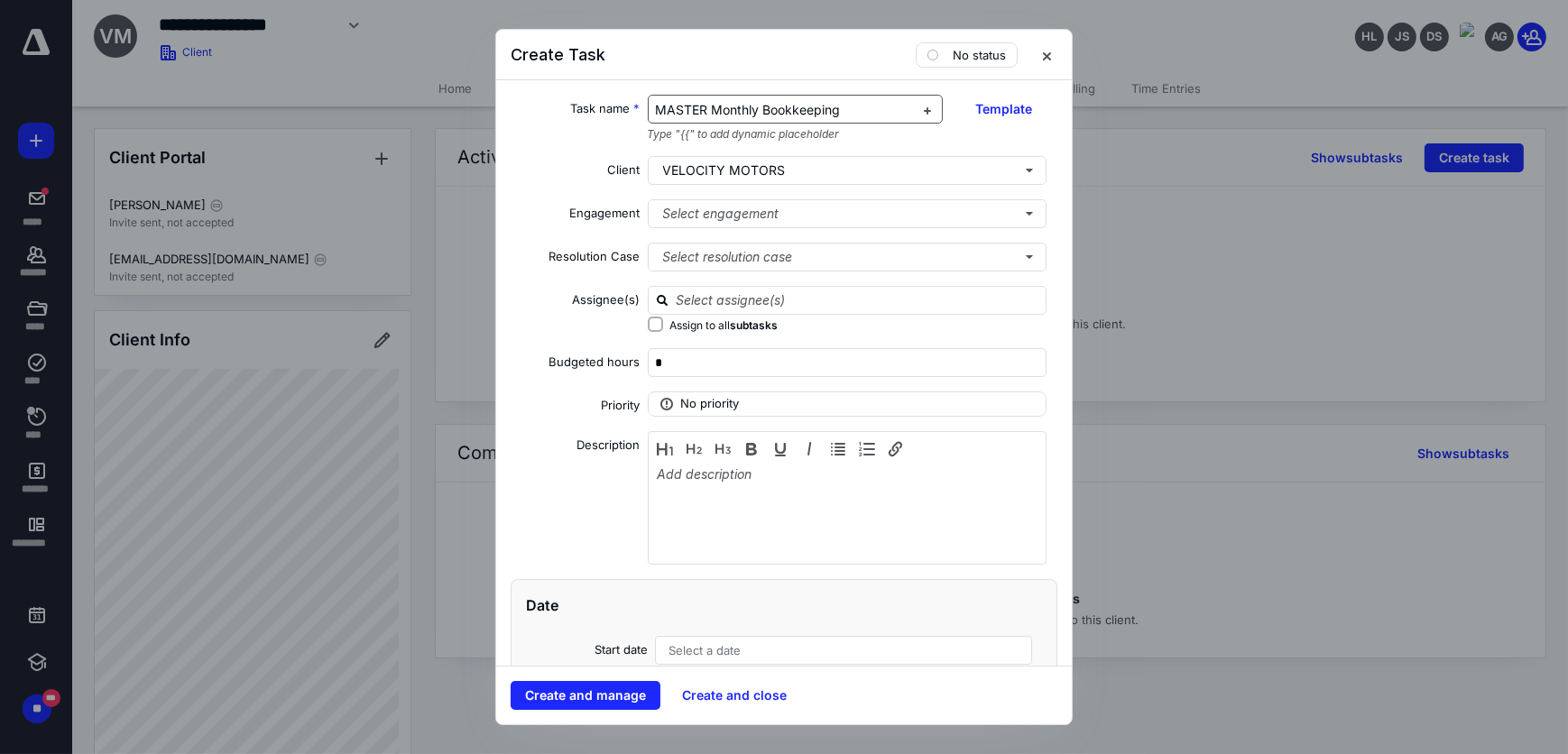 click on "MASTER Monthly Bookkeeping" at bounding box center [748, 109] 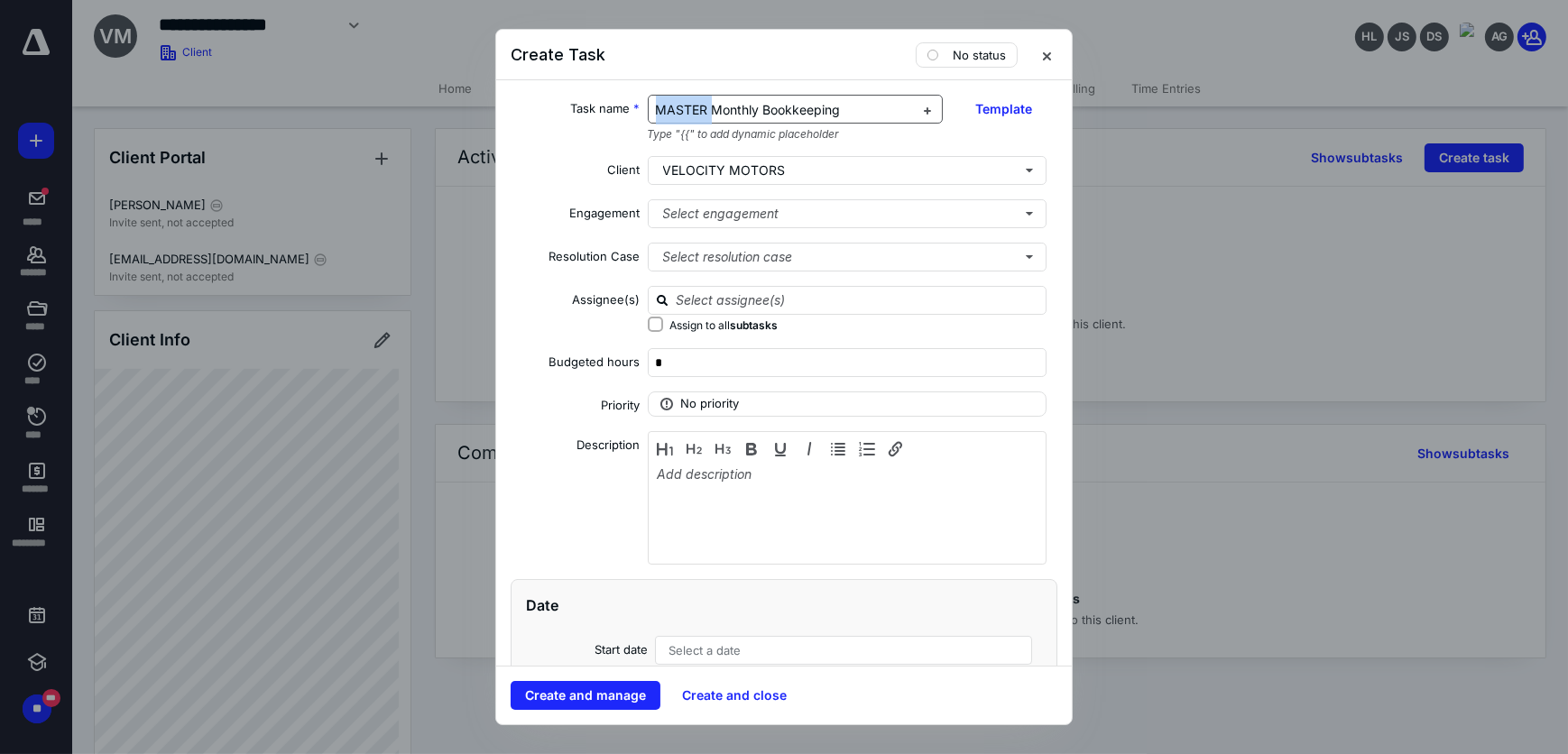 click on "MASTER Monthly Bookkeeping" at bounding box center (748, 109) 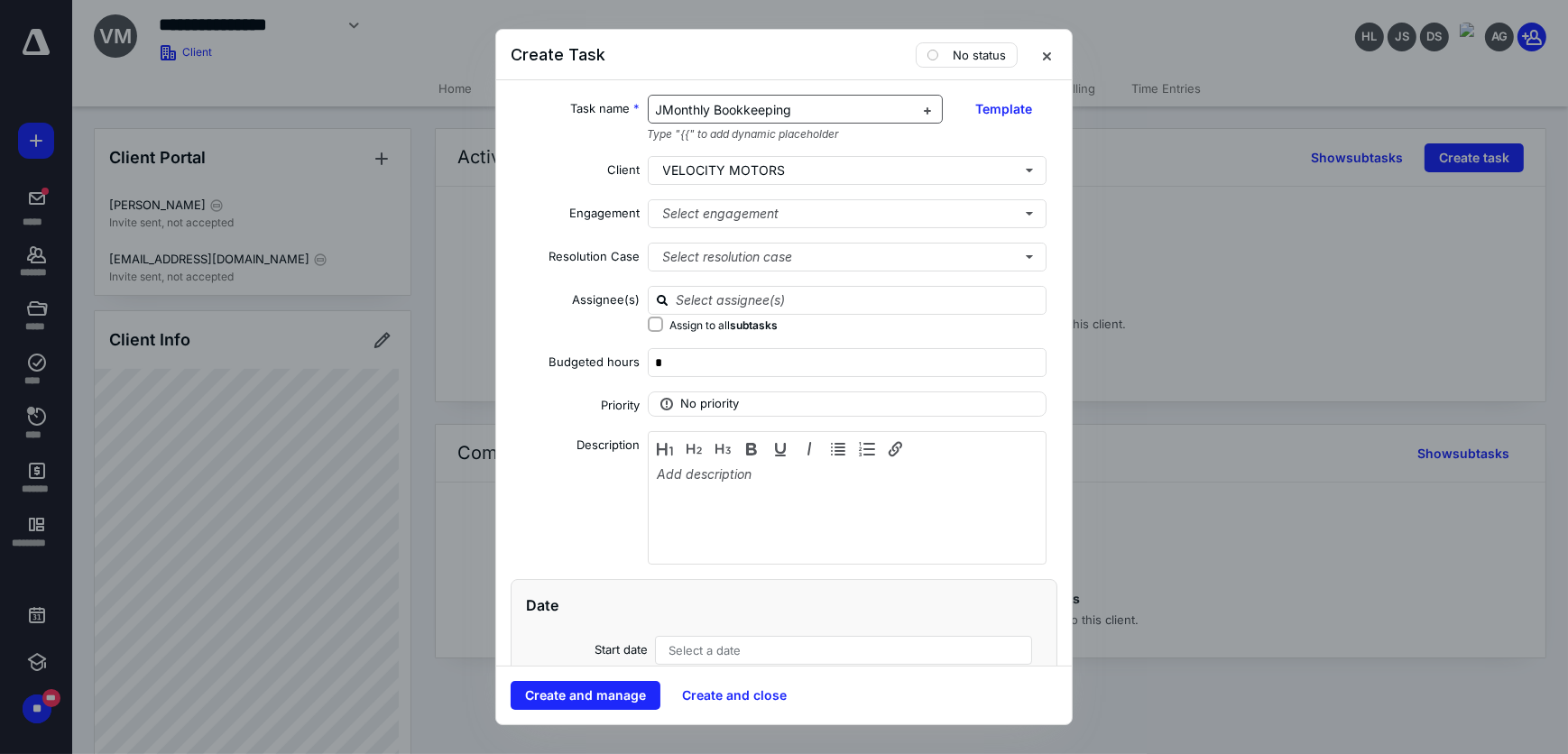 type 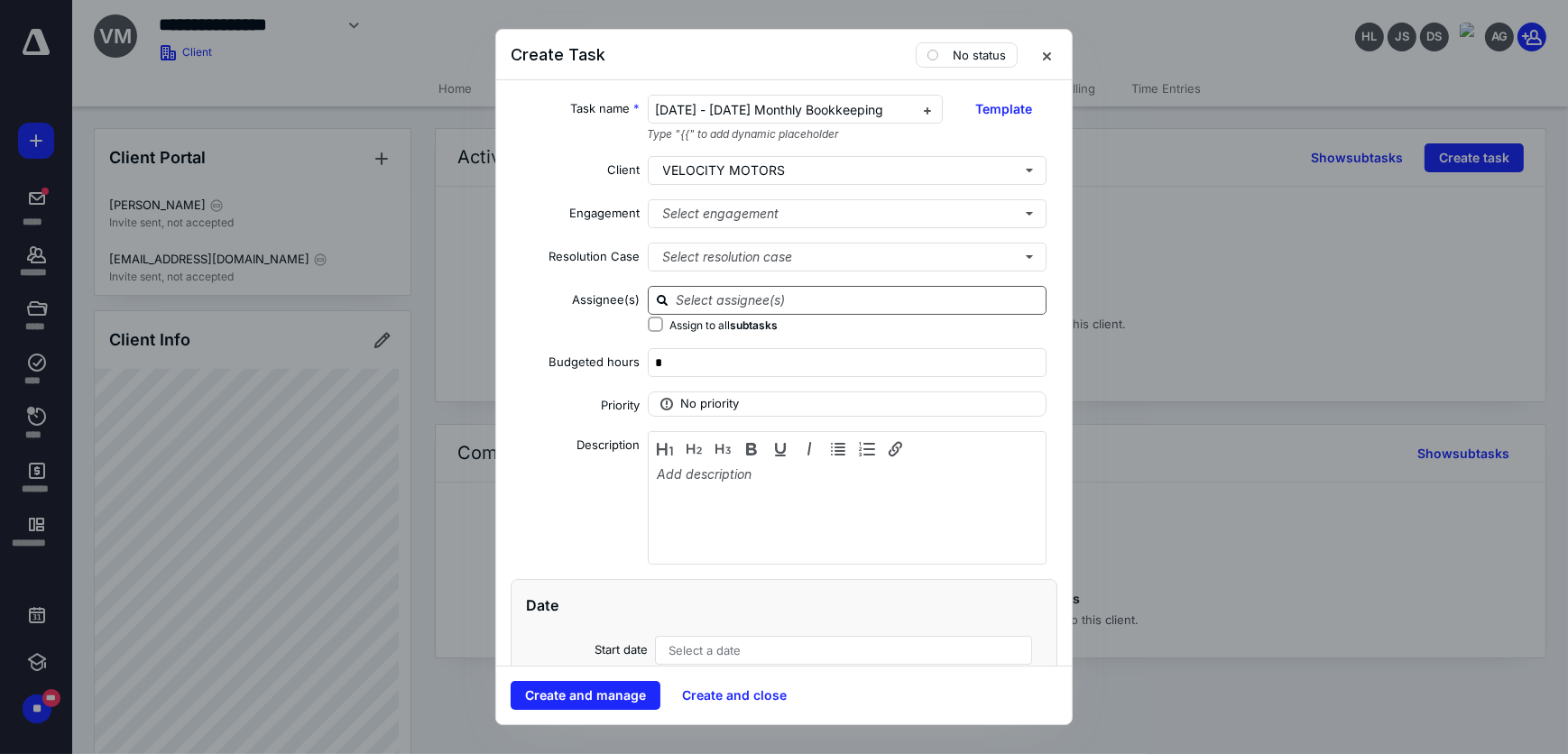 click at bounding box center (858, 299) 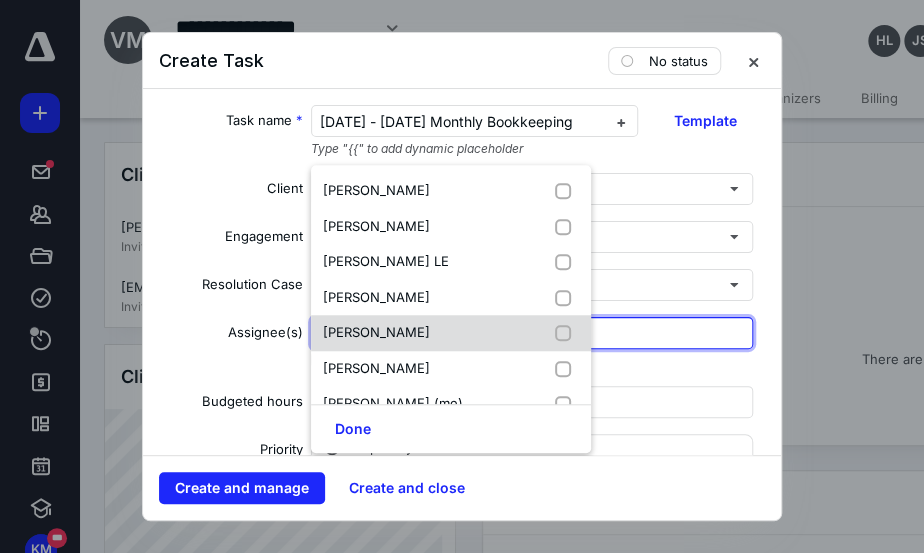click on "[PERSON_NAME]" at bounding box center (451, 333) 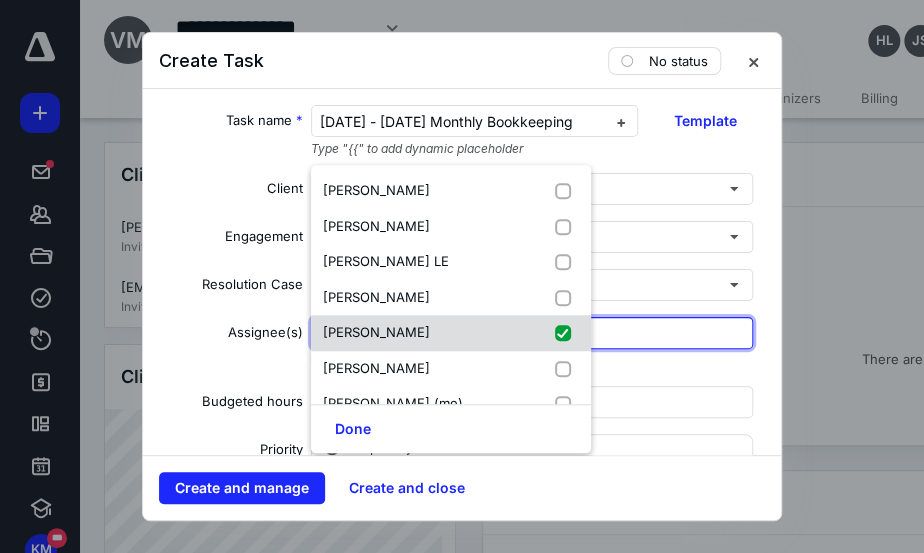 checkbox on "true" 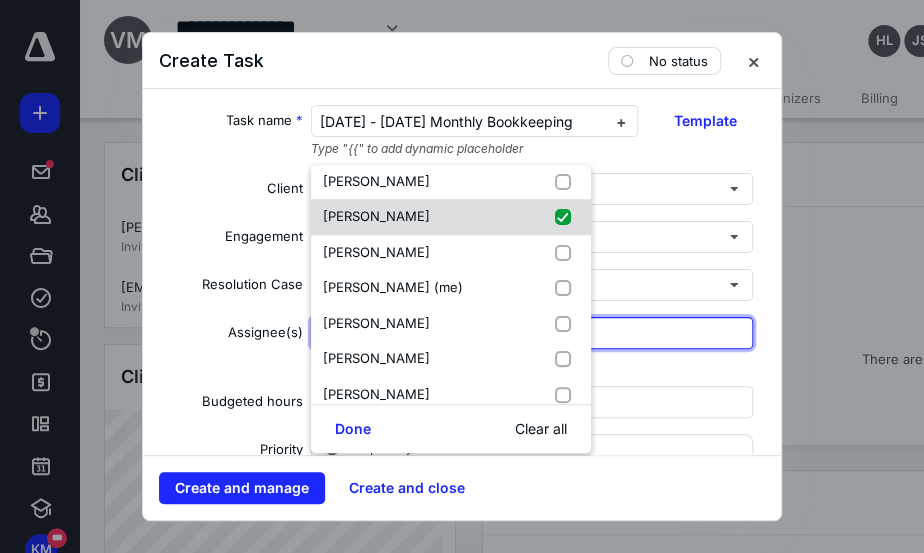 scroll, scrollTop: 134, scrollLeft: 0, axis: vertical 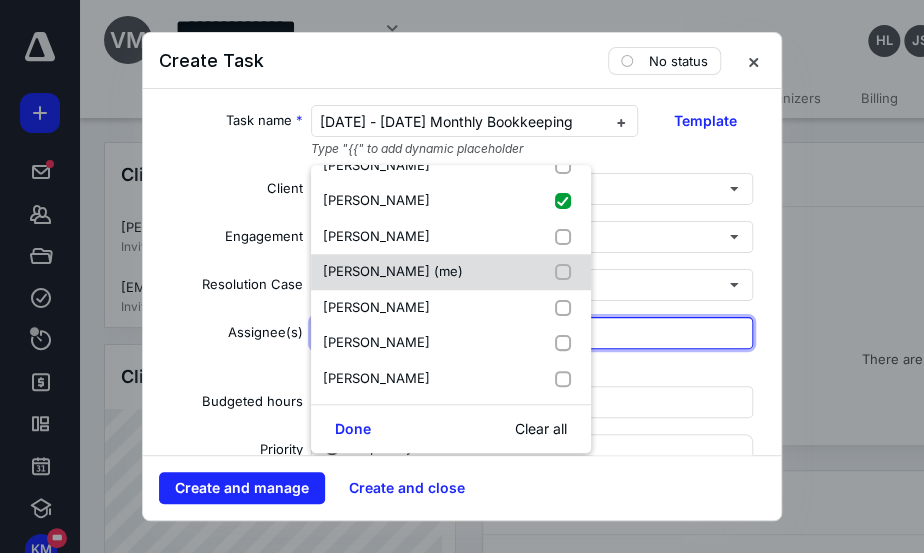 click on "[PERSON_NAME] (me)" at bounding box center (393, 271) 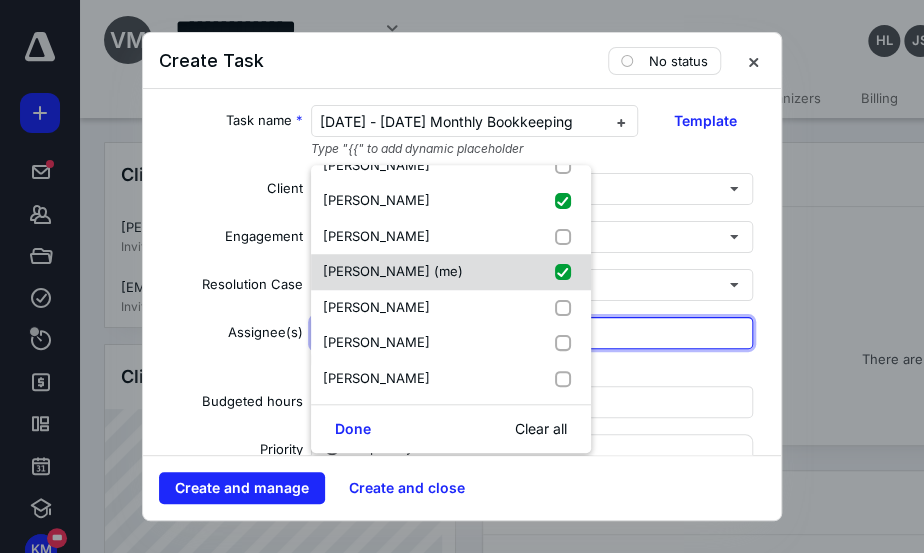 checkbox on "true" 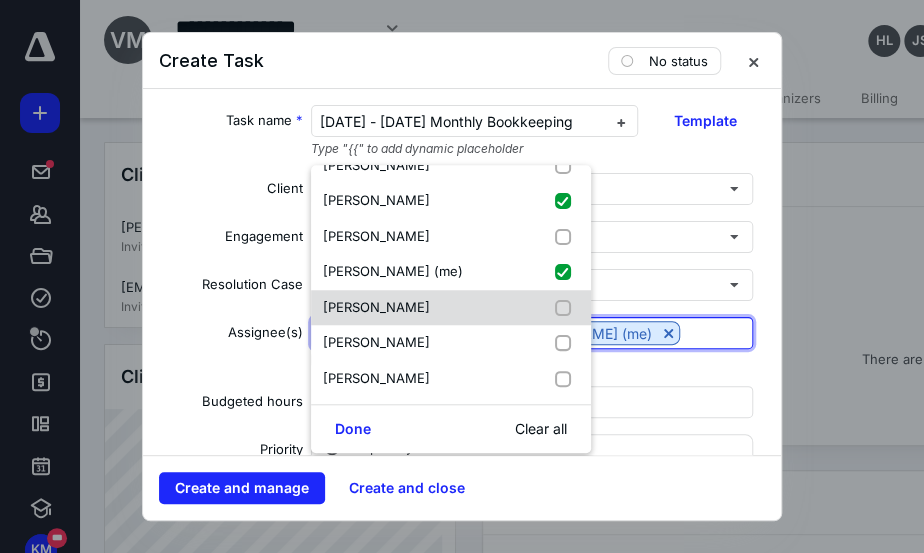 click on "[PERSON_NAME]" at bounding box center (451, 308) 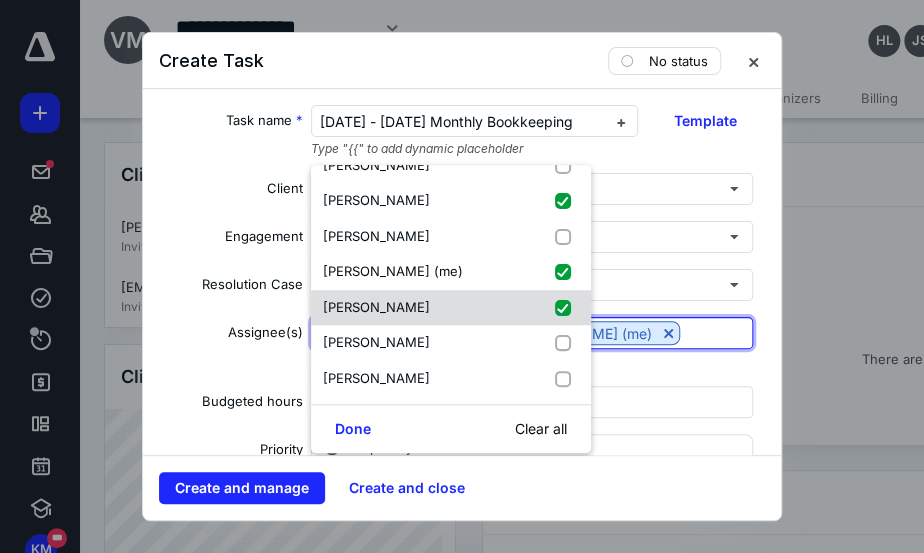checkbox on "true" 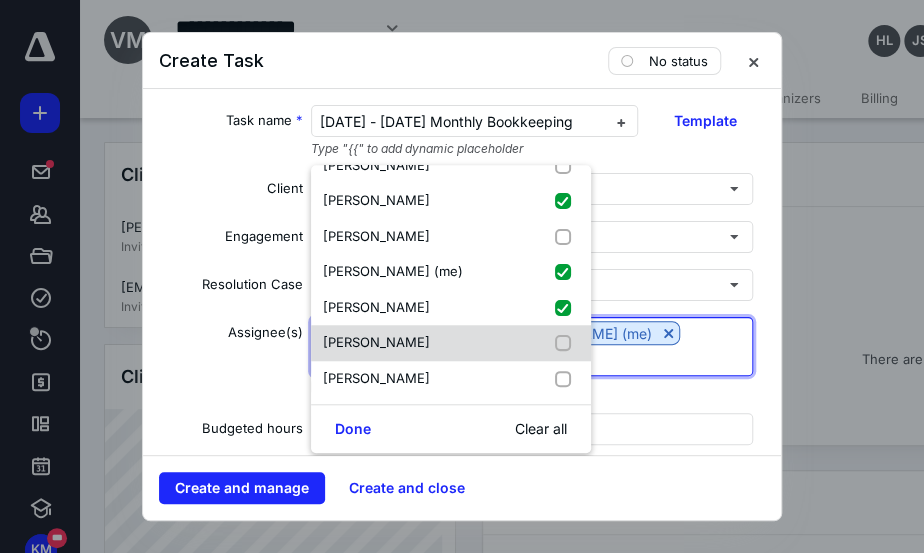 click on "[PERSON_NAME]" at bounding box center [451, 343] 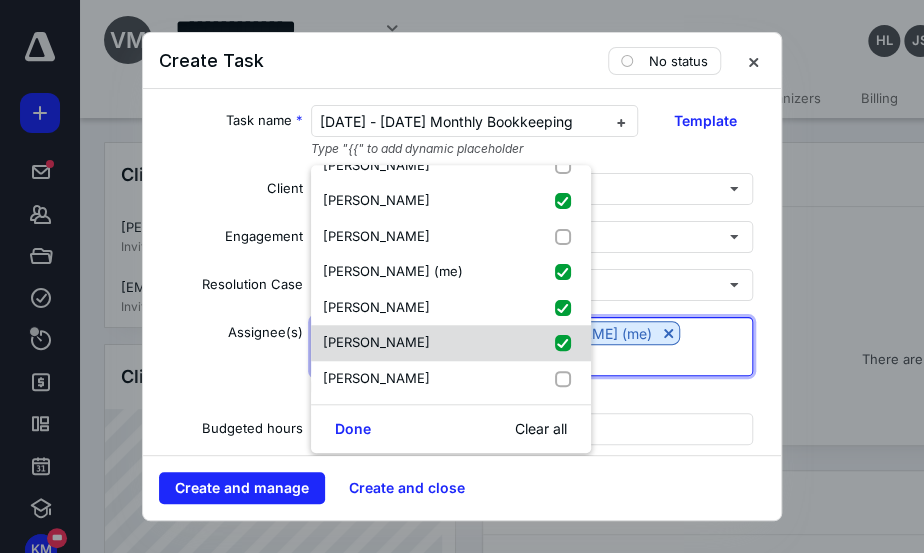 checkbox on "true" 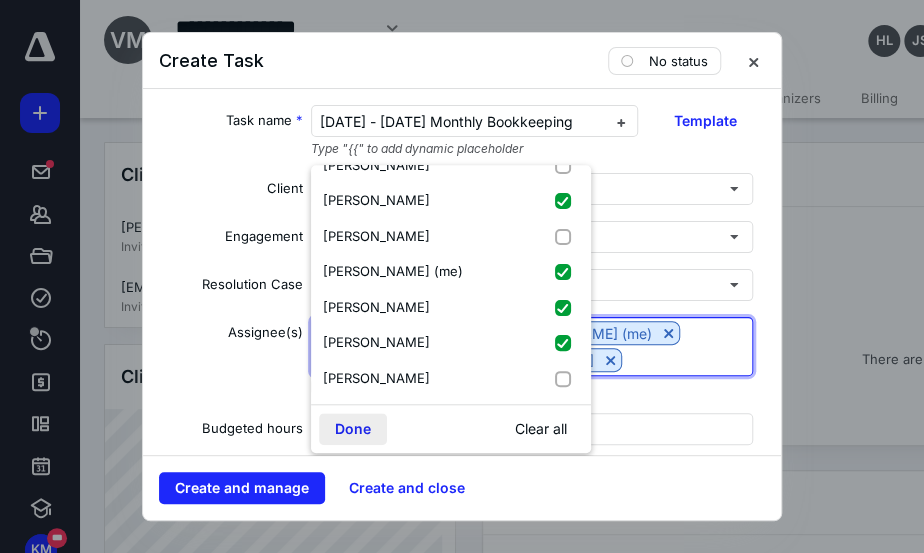 click on "Done" at bounding box center [353, 429] 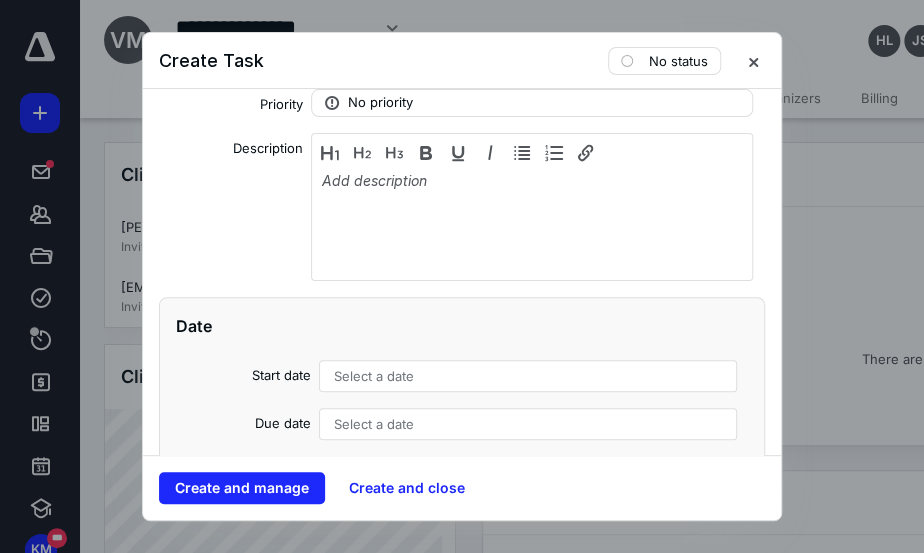 scroll, scrollTop: 545, scrollLeft: 0, axis: vertical 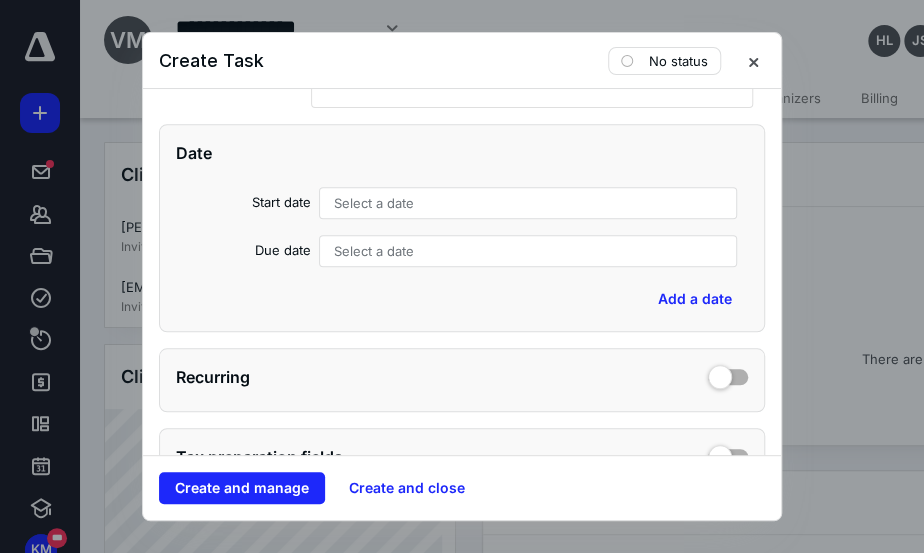 click on "Select a date" at bounding box center [374, 203] 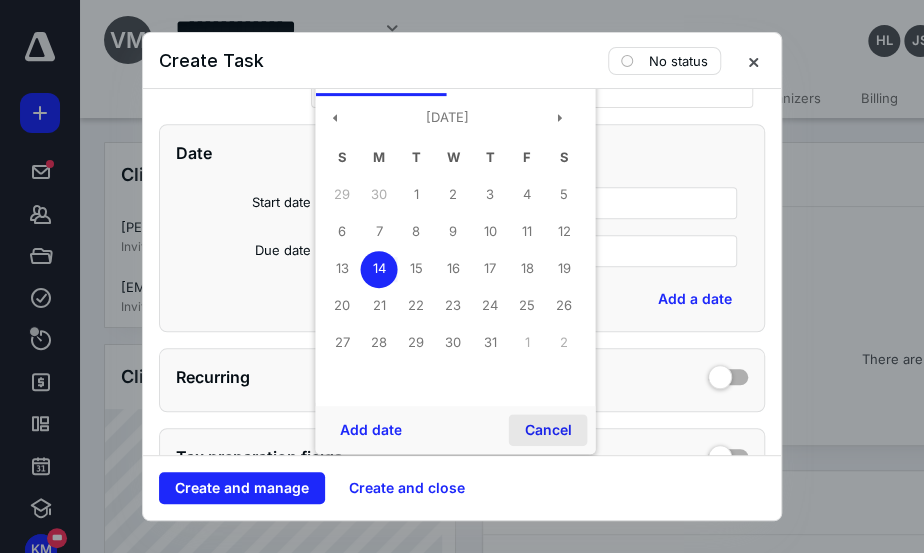 click on "Cancel" at bounding box center [547, 430] 